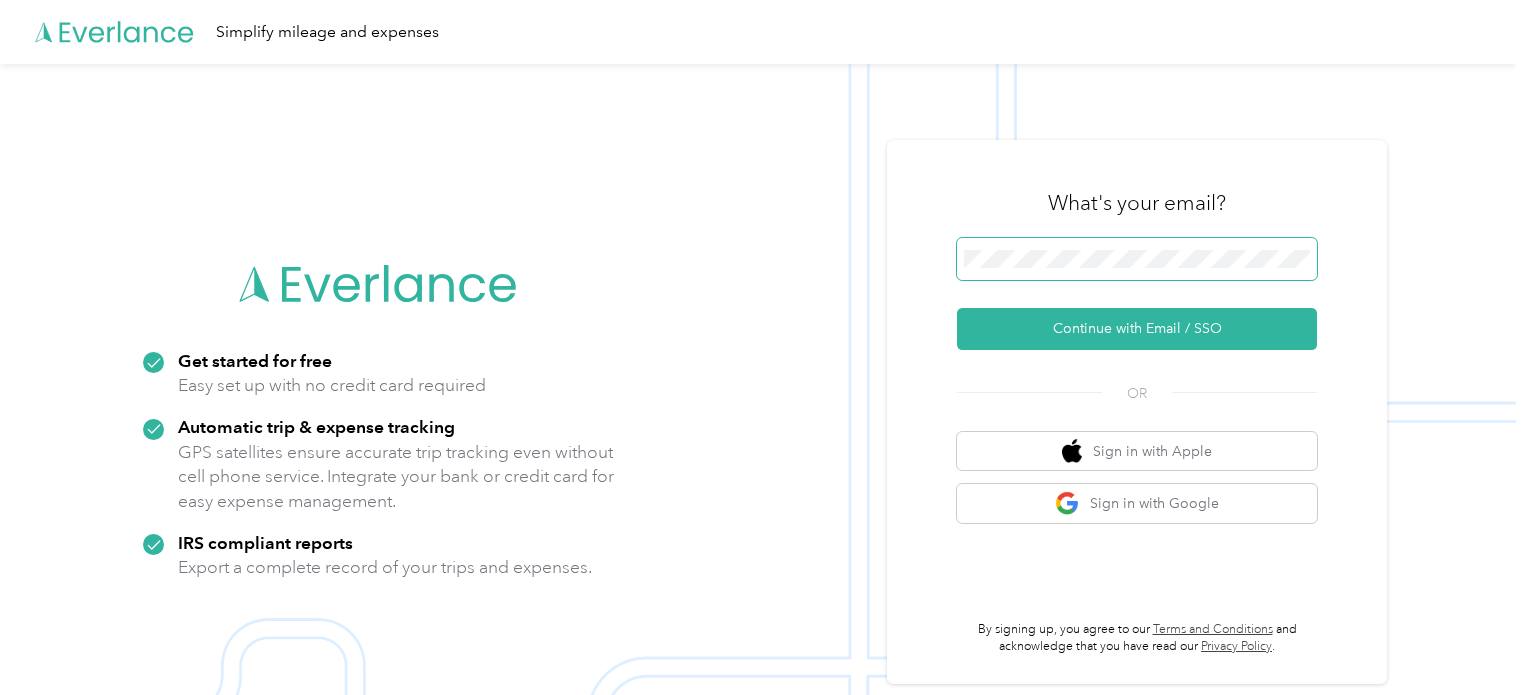 scroll, scrollTop: 0, scrollLeft: 0, axis: both 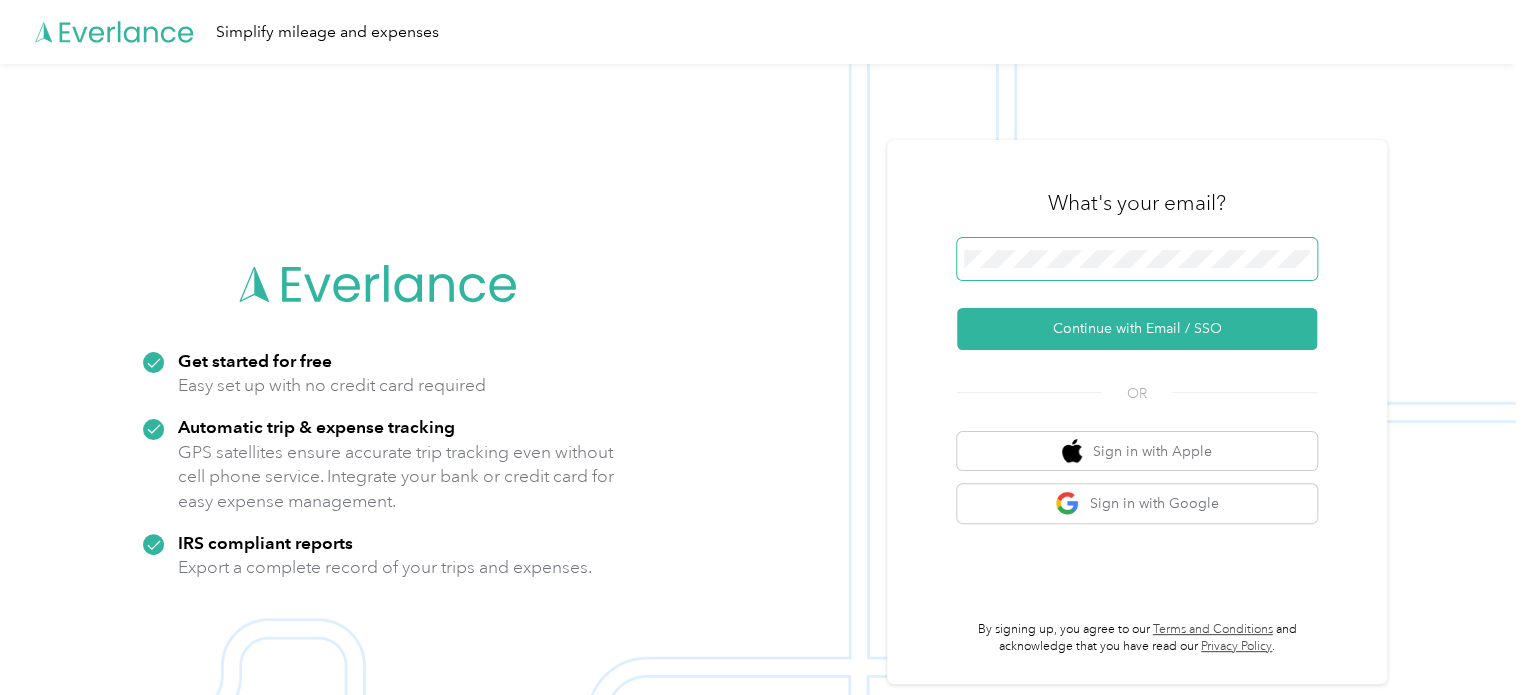 click at bounding box center (1137, 259) 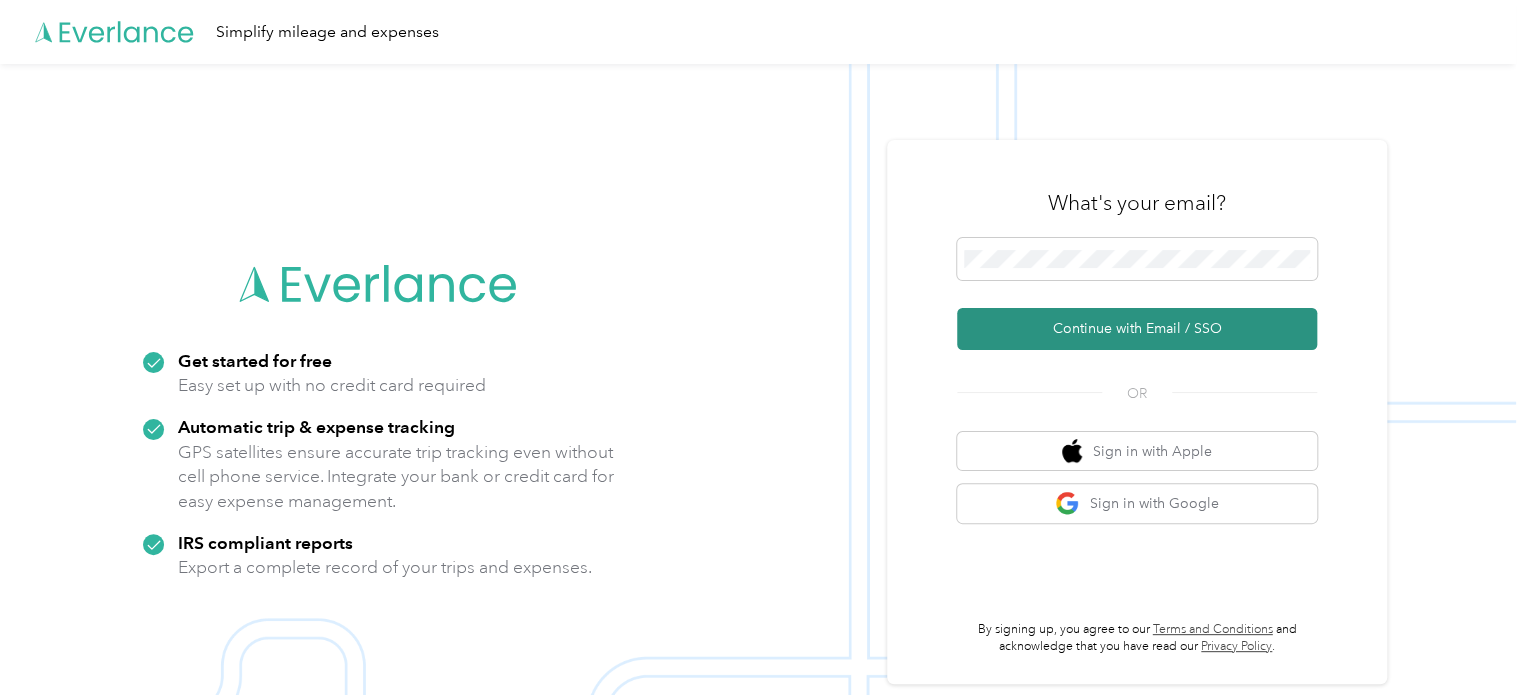 click on "Continue with Email / SSO" at bounding box center [1137, 329] 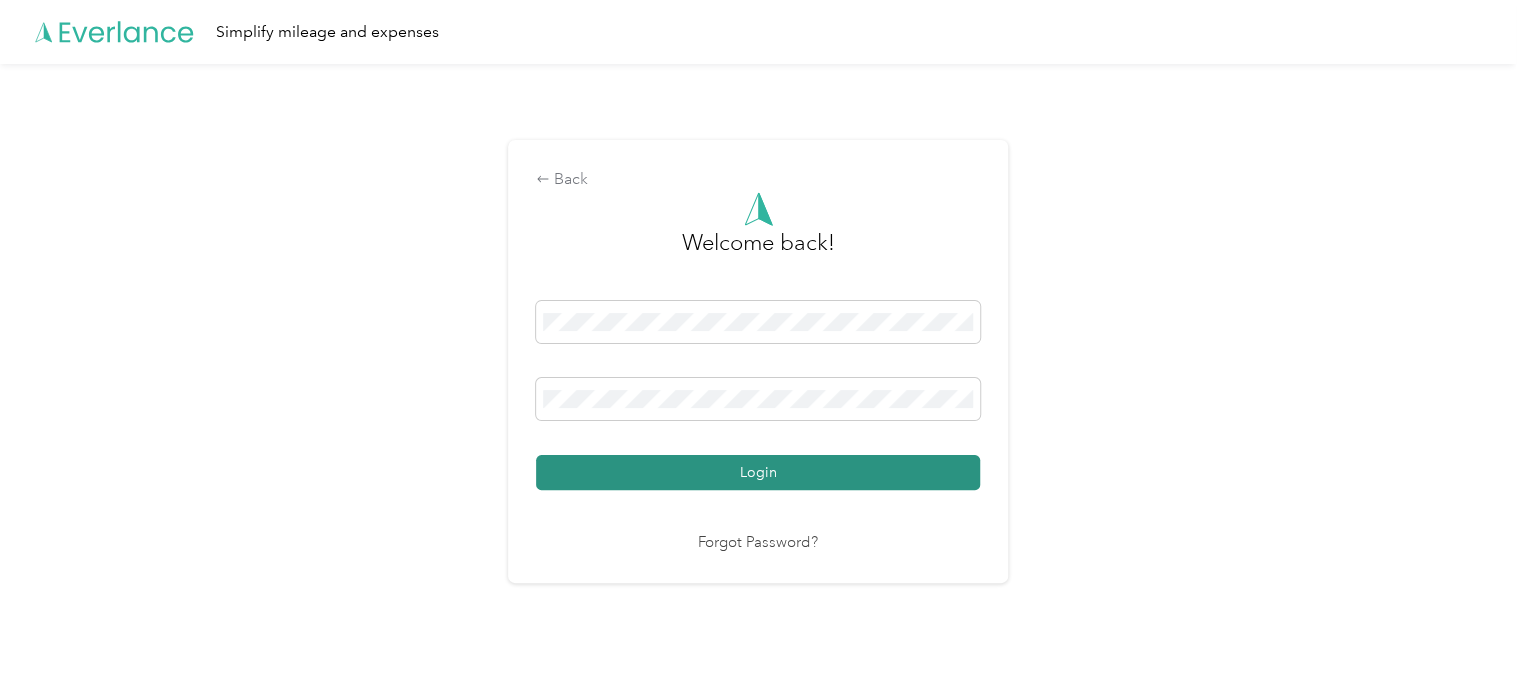 click on "Login" at bounding box center (758, 472) 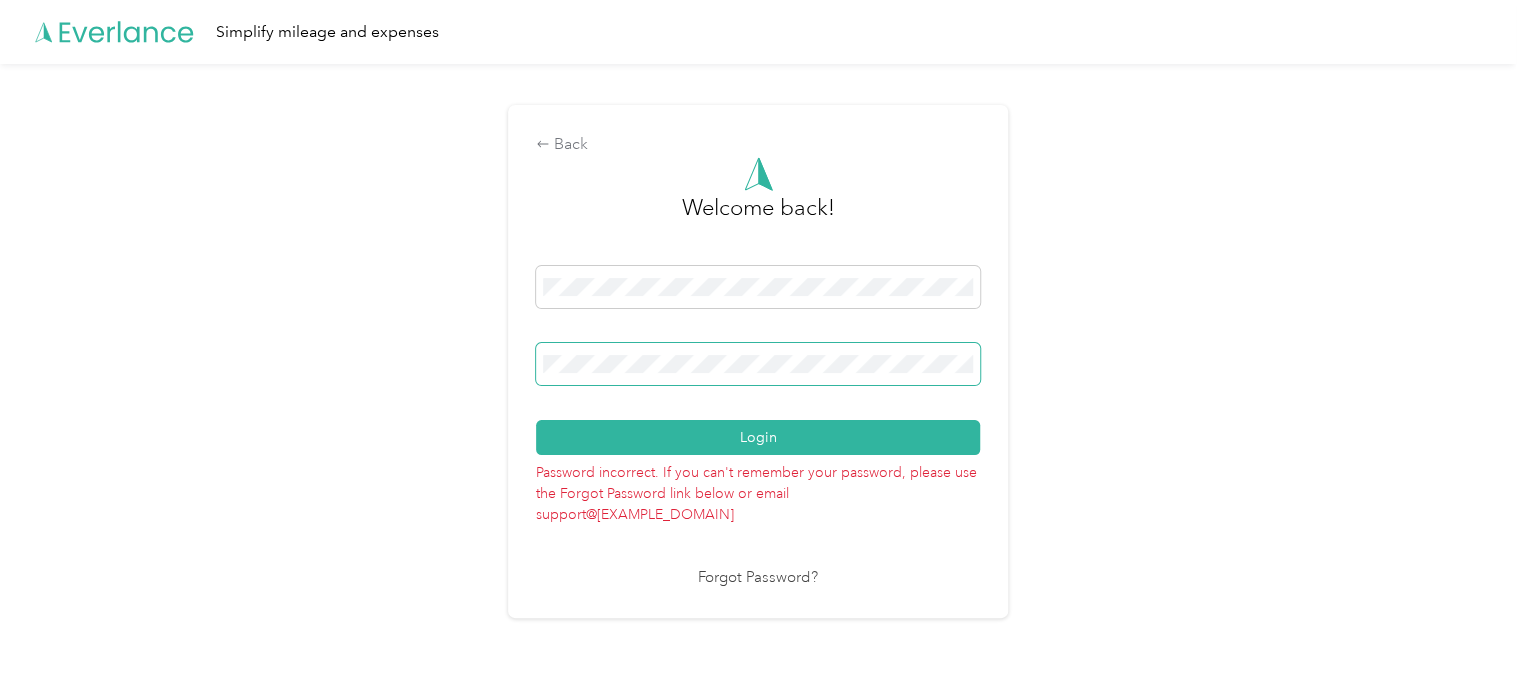 click on "Password incorrect. If you can't remember your password, please use the Forgot Password link below or email support@[EXAMPLE_DOMAIN] Forgot Password?" at bounding box center (758, 370) 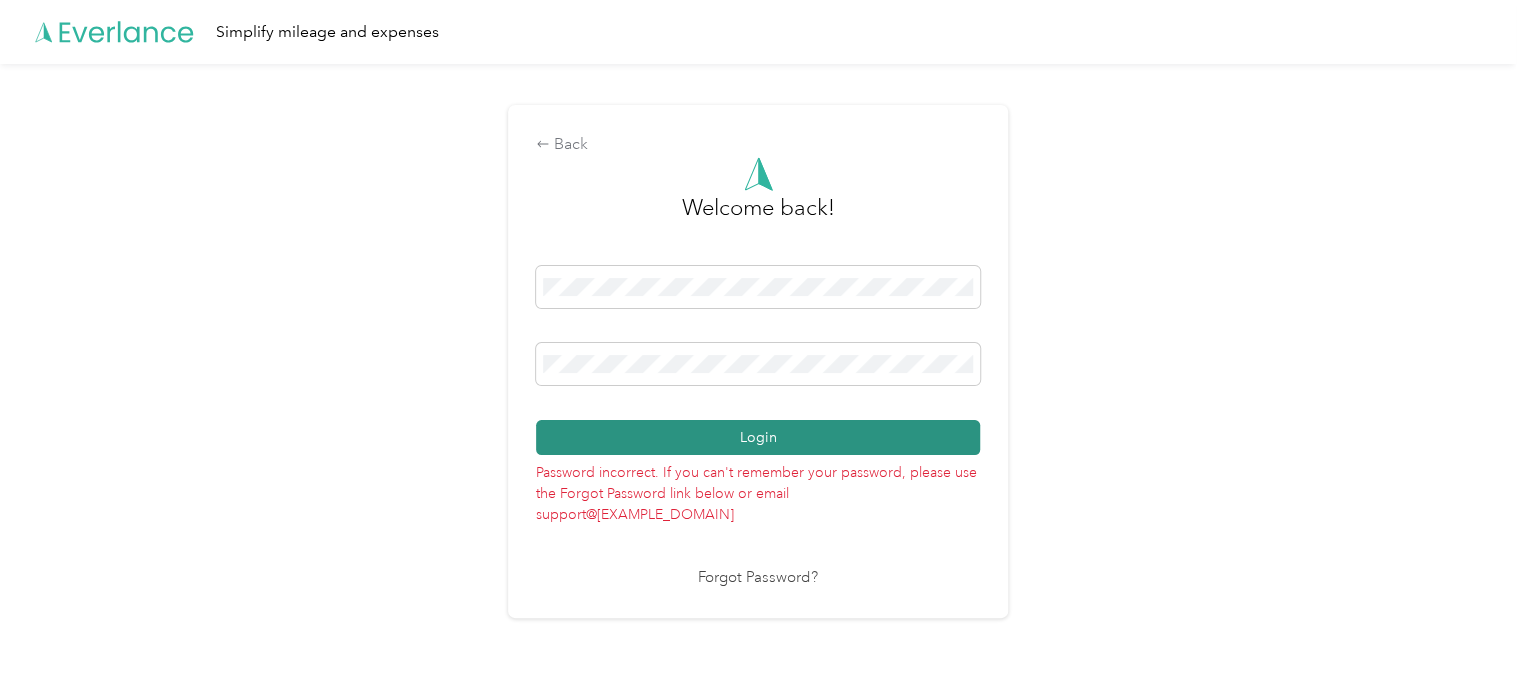 click on "Login" at bounding box center (758, 437) 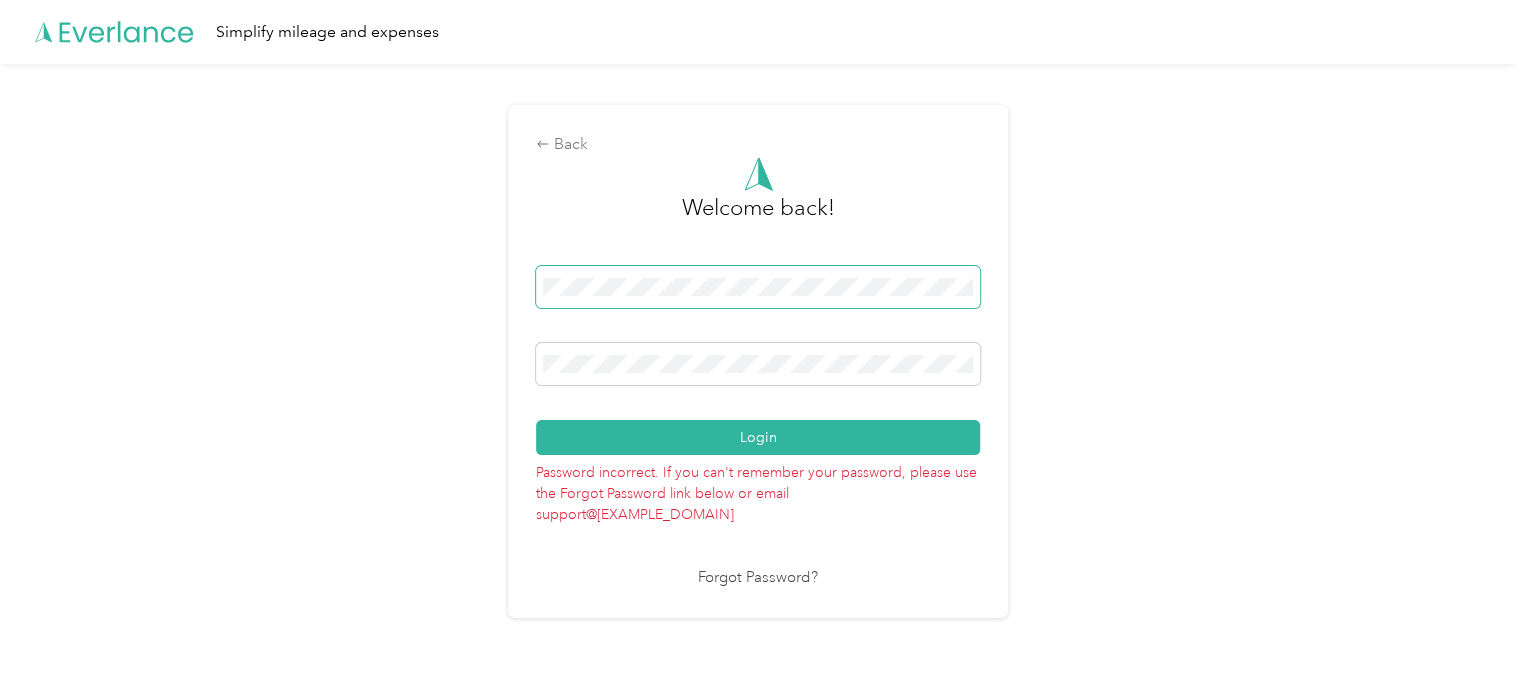 click on "Password incorrect. If you can't remember your password, please use the Forgot Password link below or email support@[EXAMPLE_DOMAIN] Forgot Password?" at bounding box center [758, 370] 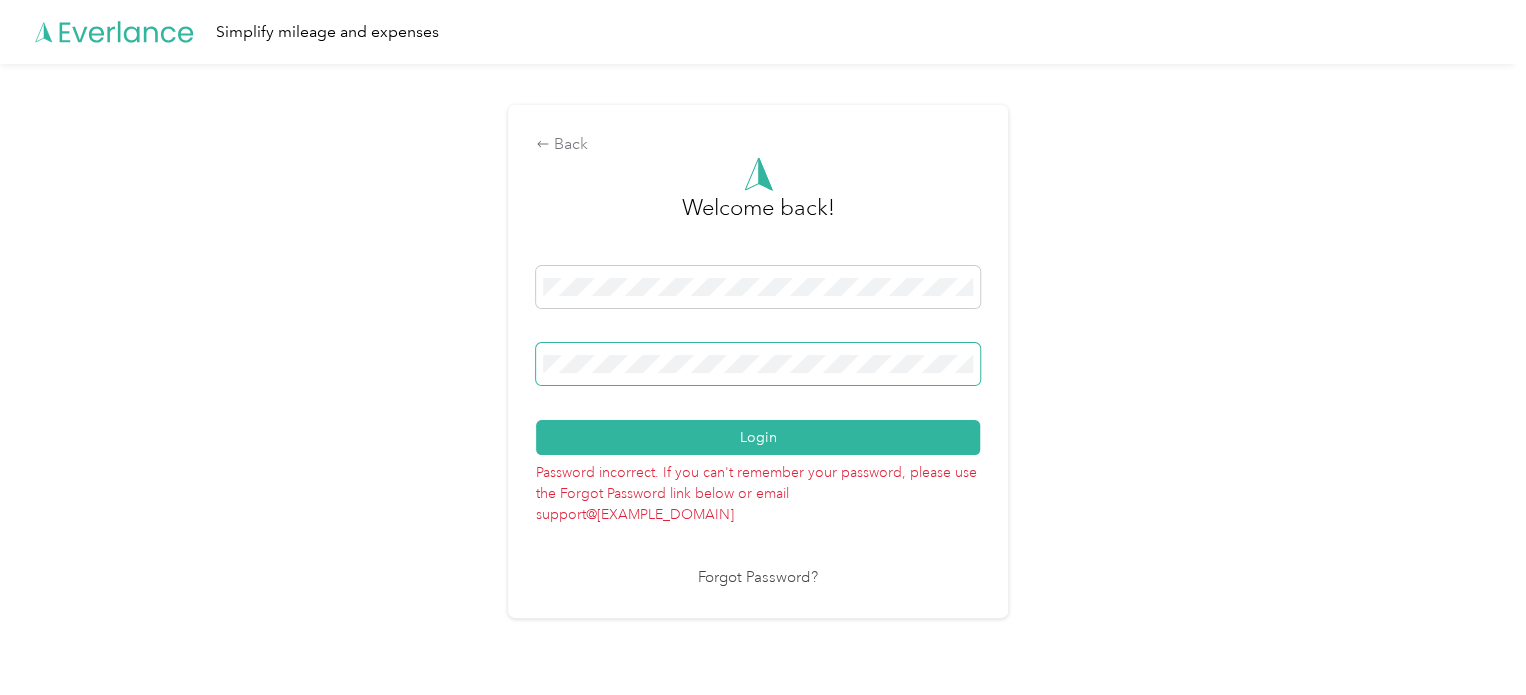 click on "Password incorrect. If you can't remember your password, please use the Forgot Password link below or email support@[EXAMPLE_DOMAIN] Forgot Password?" at bounding box center [758, 370] 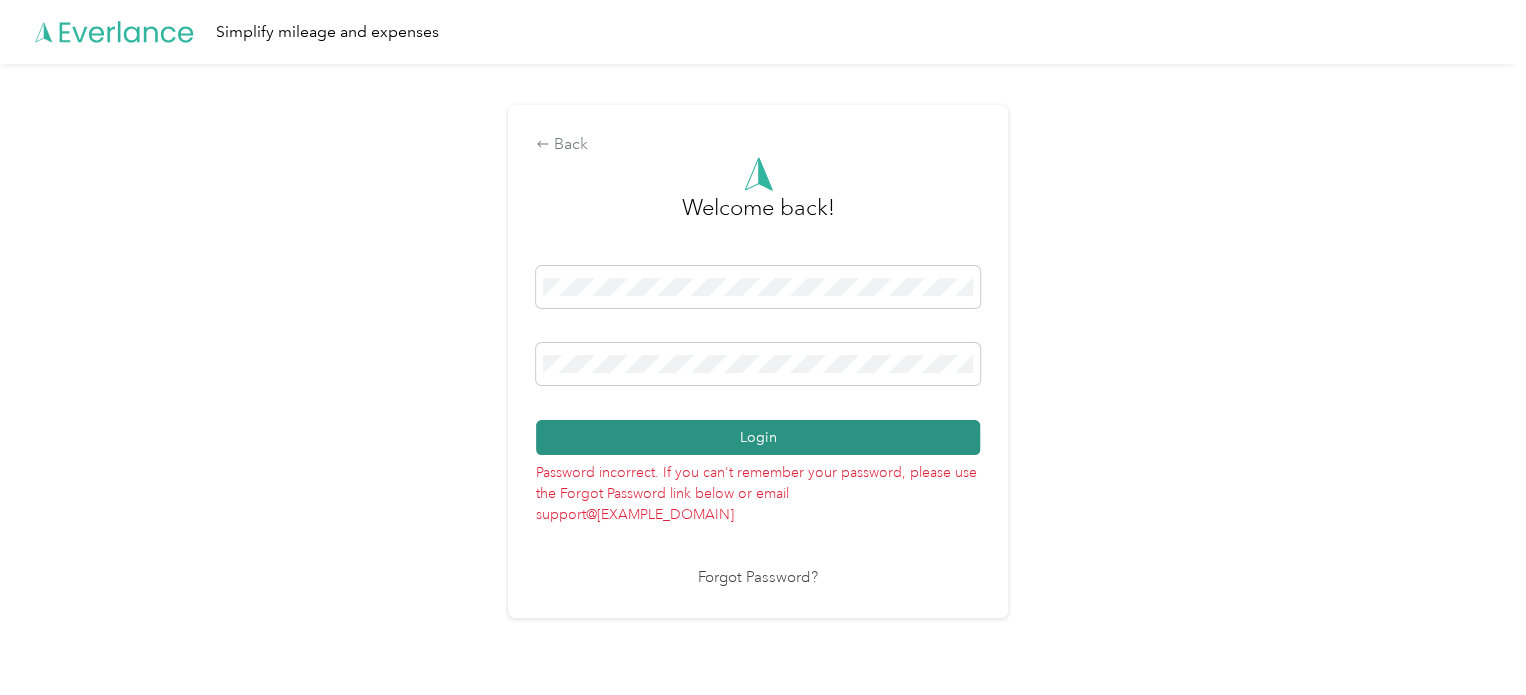 click on "Login" at bounding box center (758, 437) 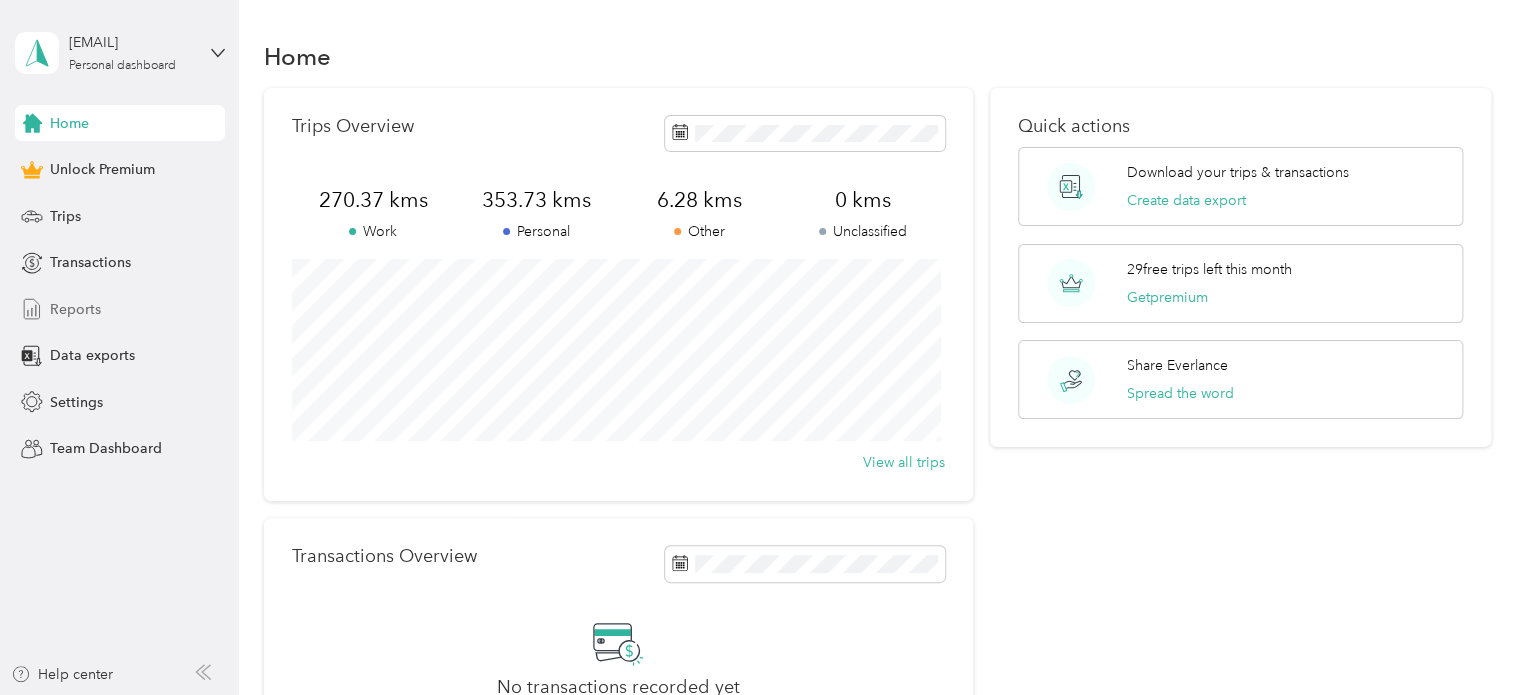 click on "Reports" at bounding box center (75, 309) 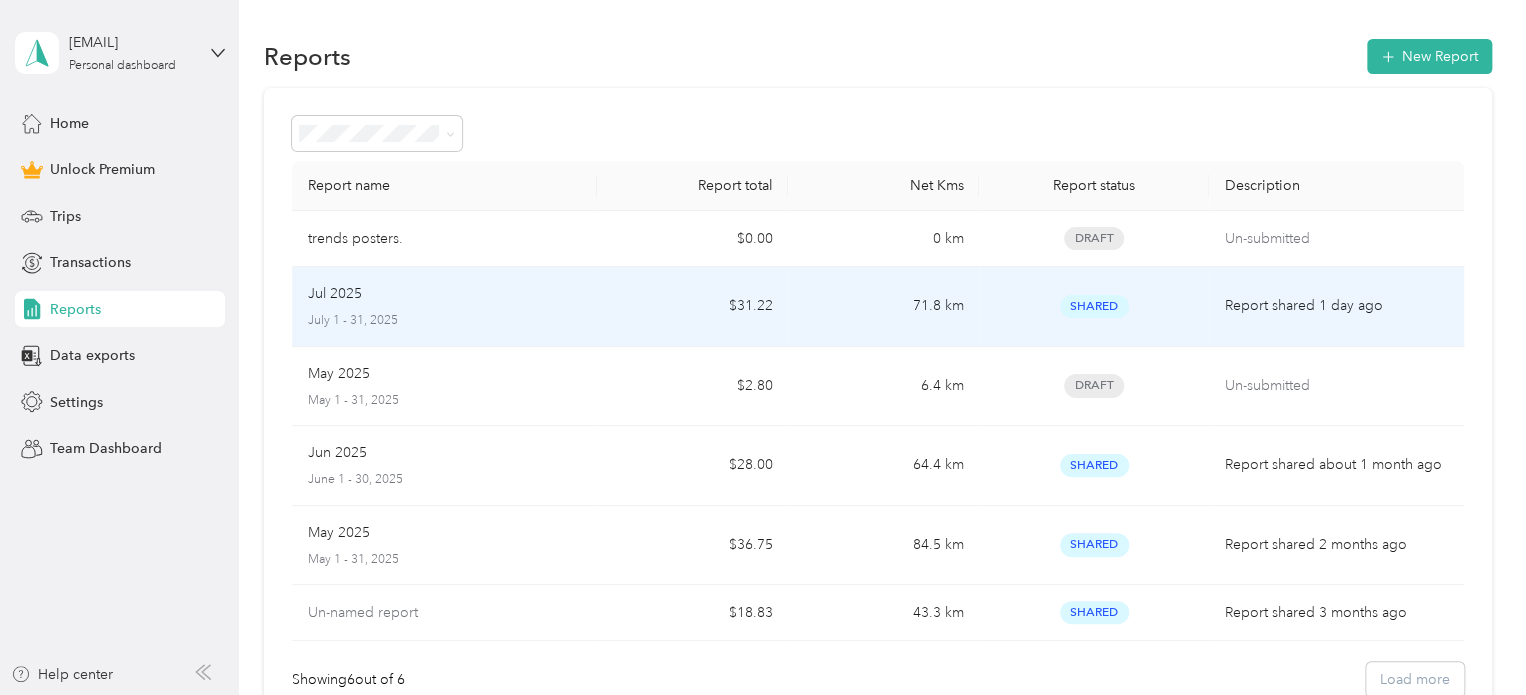 click on "71.8 km" at bounding box center [883, 307] 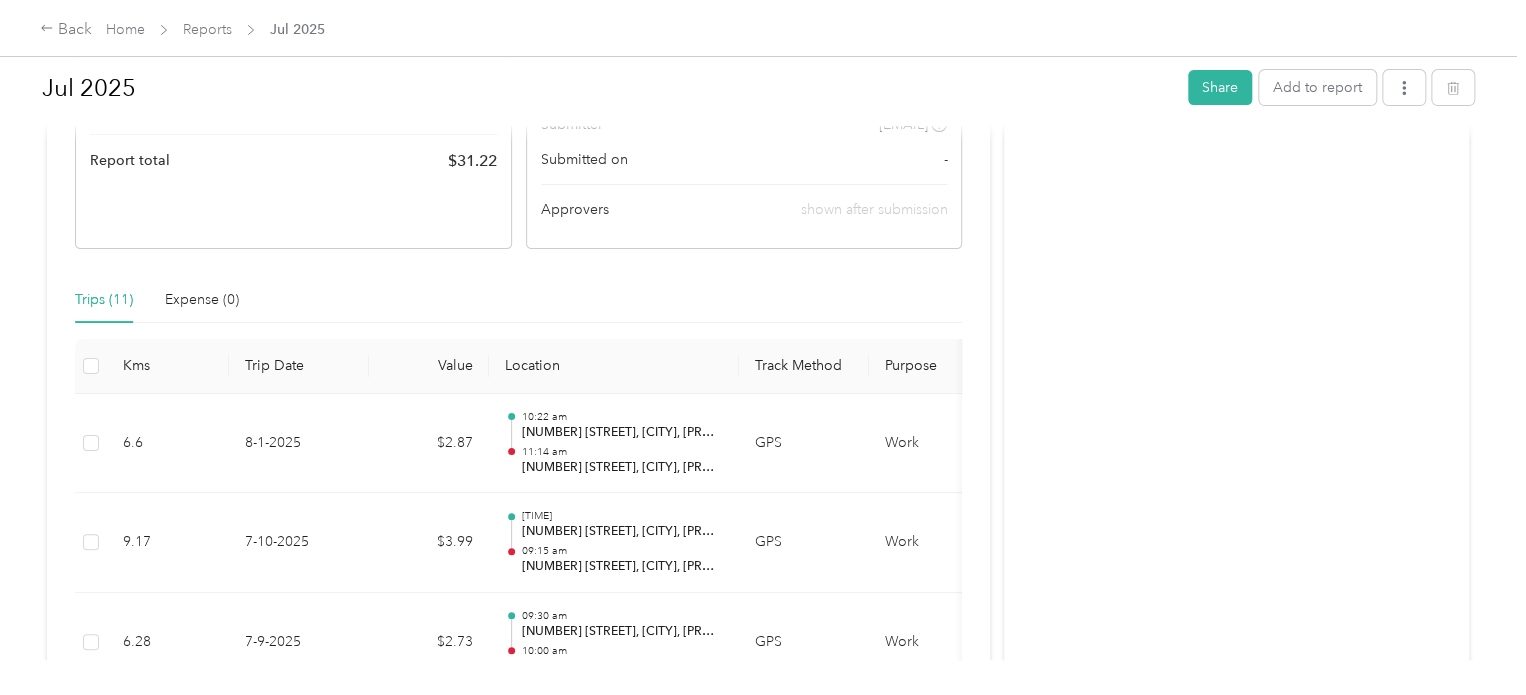 scroll, scrollTop: 400, scrollLeft: 0, axis: vertical 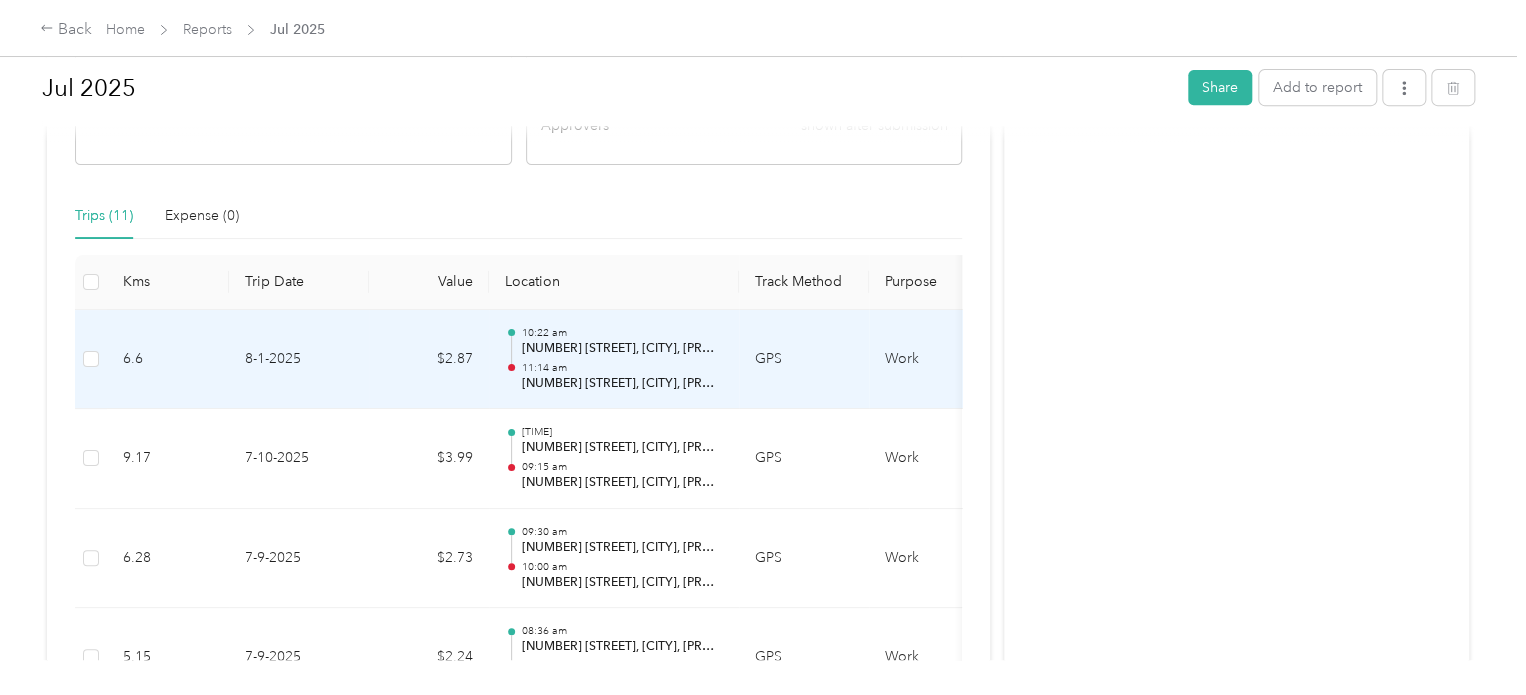 click on "$2.87" at bounding box center (429, 360) 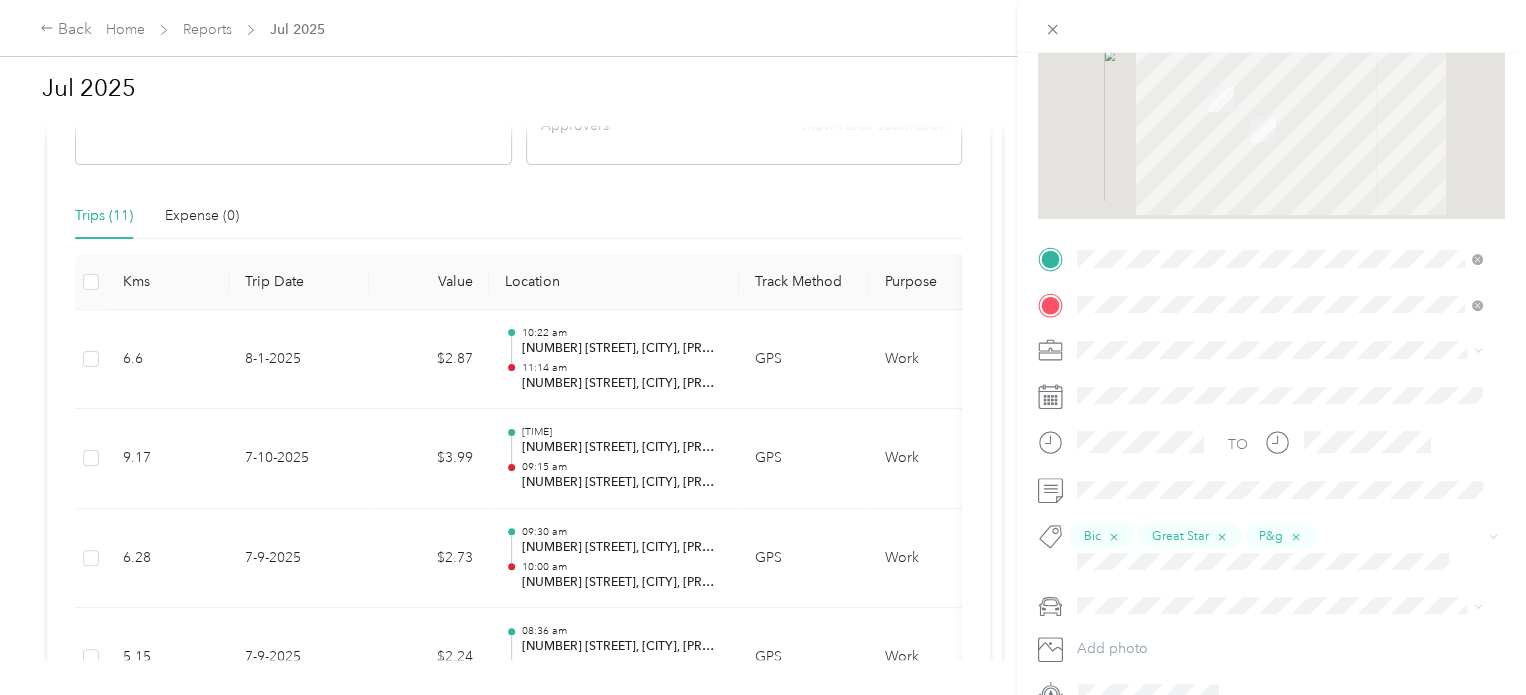 scroll, scrollTop: 336, scrollLeft: 0, axis: vertical 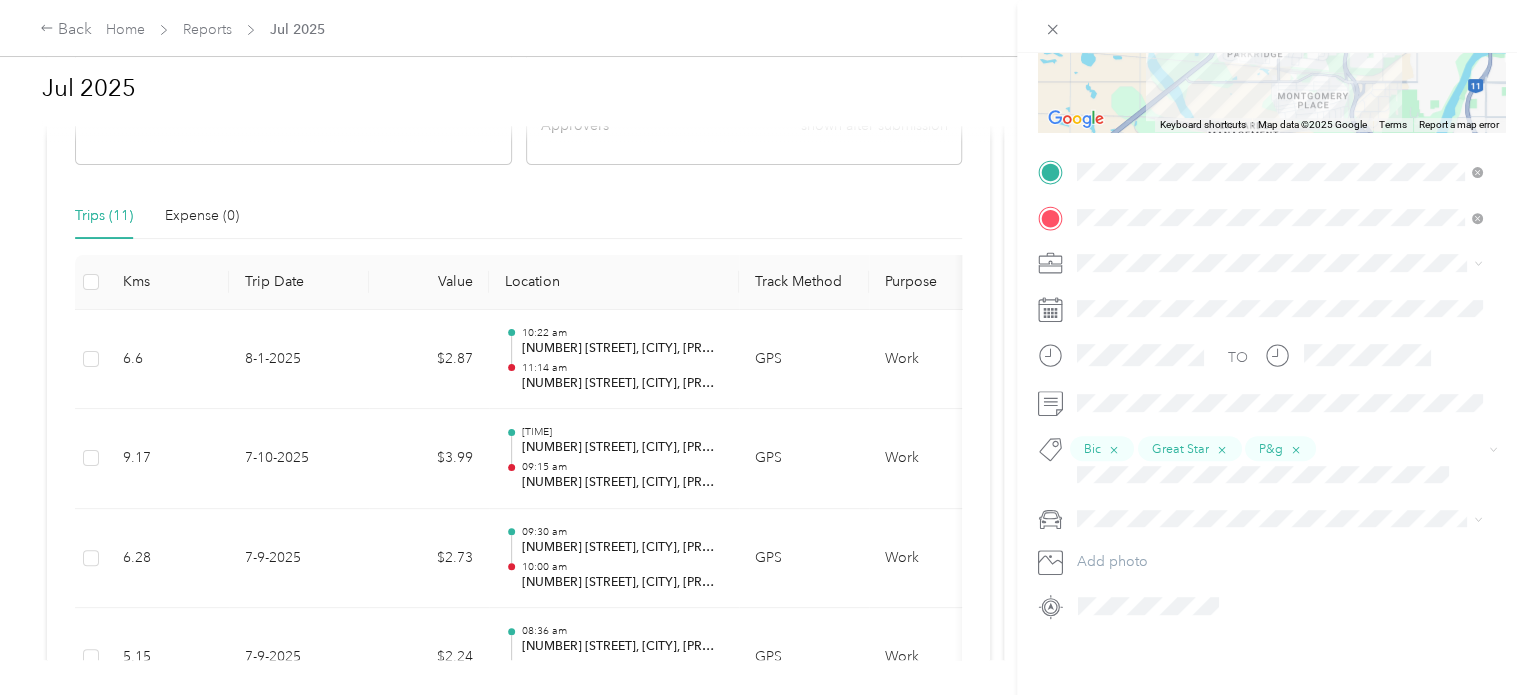 click on "Trip details Save This trip cannot be edited because it is either under review, approved, or paid. Contact your Team Manager to edit it. Kms [DISTANCE] Value  ← Move left → Move right ↑ Move up ↓ Move down + Zoom in - Zoom out Home Jump left by 75% End Jump right by 75% Page Up Jump up by 75% Page Down Jump down by 75% Keyboard shortcuts Map Data Map data ©[YEAR] Google Map data ©[YEAR] Google 1 km  Click to toggle between metric and imperial units Terms Report a map error TO Bic Great Star P&g Add photo" at bounding box center [763, 347] 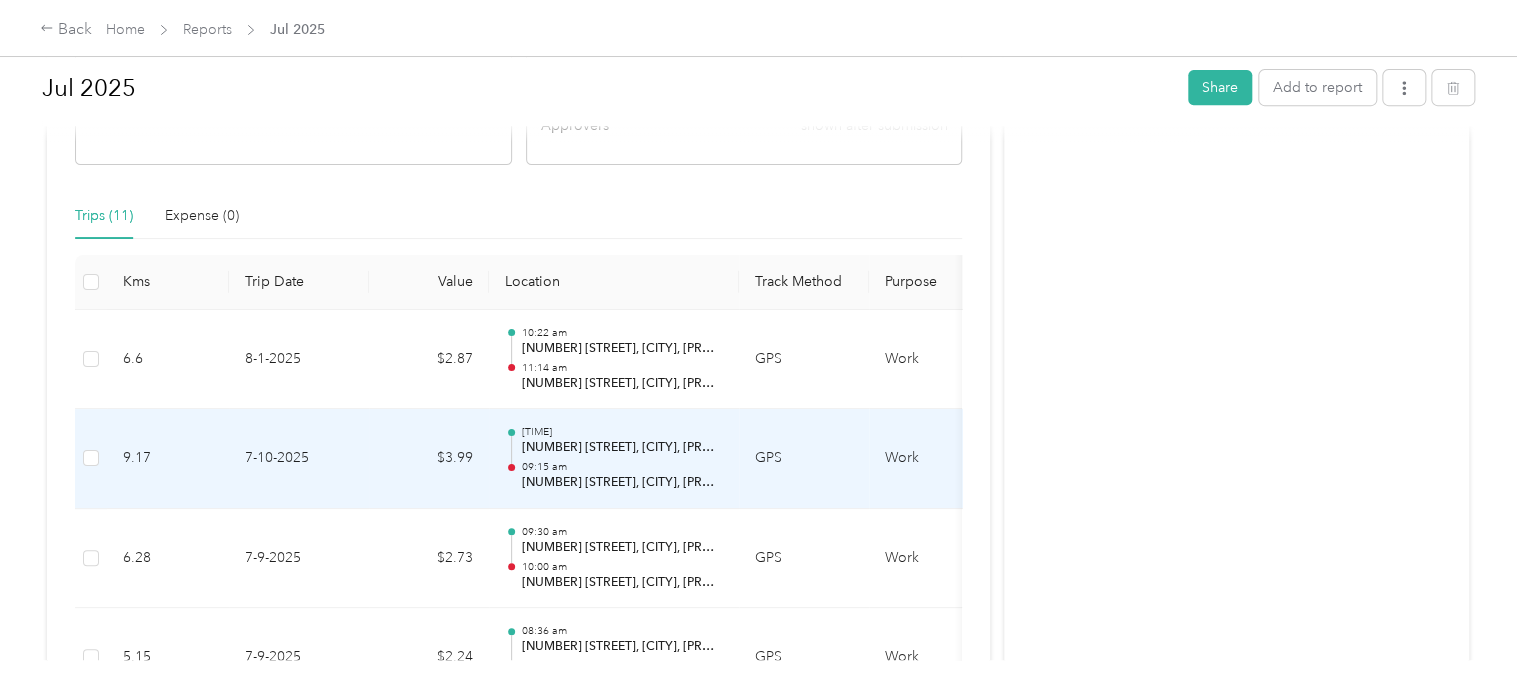 click on "09:15 am" at bounding box center [622, 467] 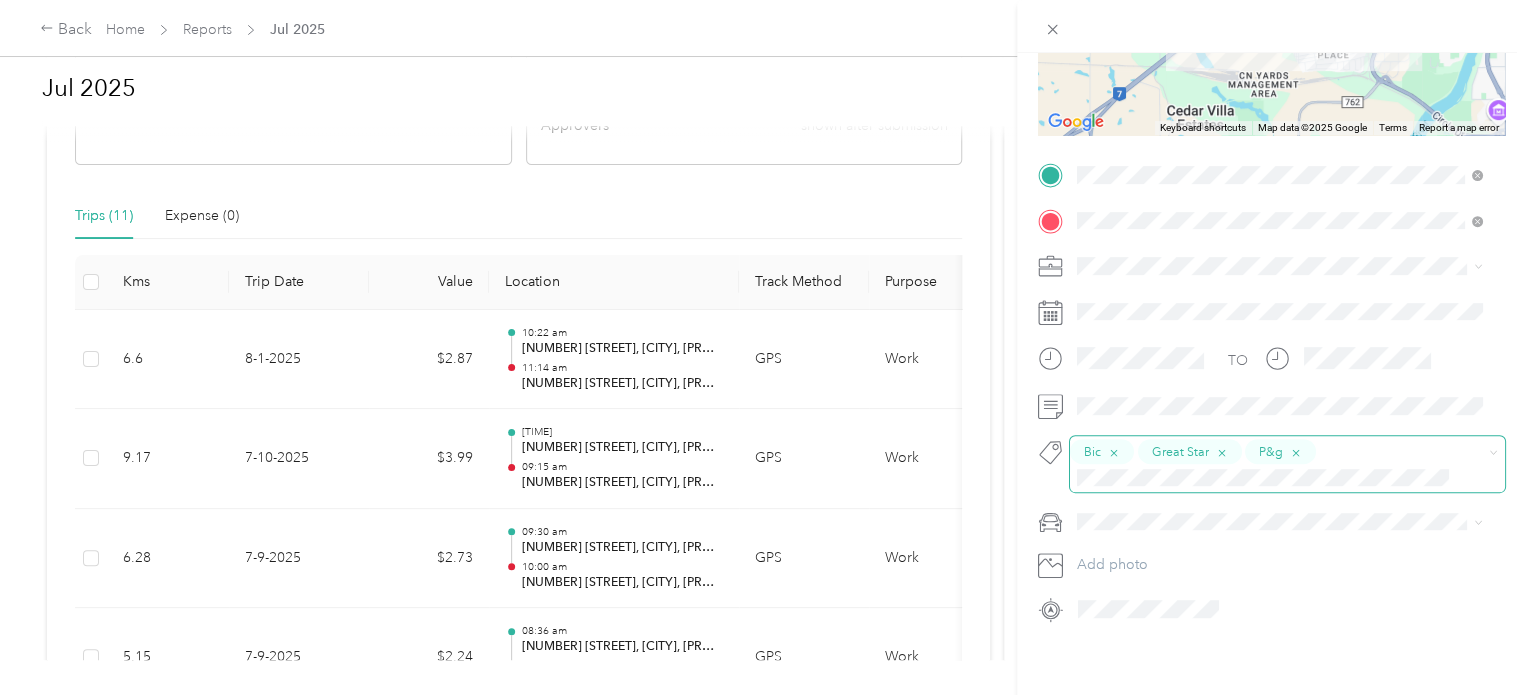 scroll, scrollTop: 336, scrollLeft: 0, axis: vertical 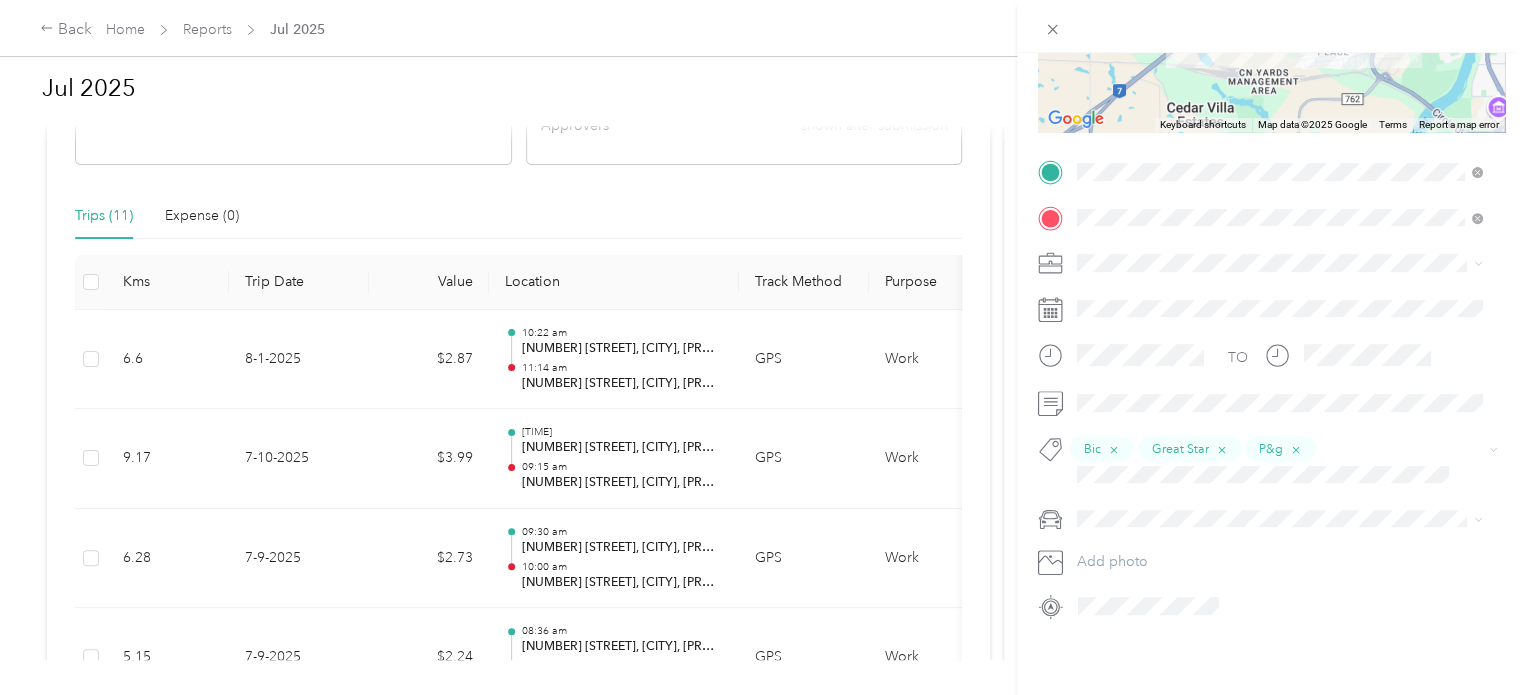 click on "Trip details Save This trip cannot be edited because it is either under review, approved, or paid. Contact your Team Manager to edit it. Kms [DISTANCE] Value  ← Move left → Move right ↑ Move up ↓ Move down + Zoom in - Zoom out Home Jump left by 75% End Jump right by 75% Page Up Jump up by 75% Page Down Jump down by 75% Keyboard shortcuts Map Data Map data ©[YEAR] Google Map data ©[YEAR] Google 1 km  Click to toggle between metric and imperial units Terms Report a map error TO Bic Great Star P&g Add photo" at bounding box center [763, 347] 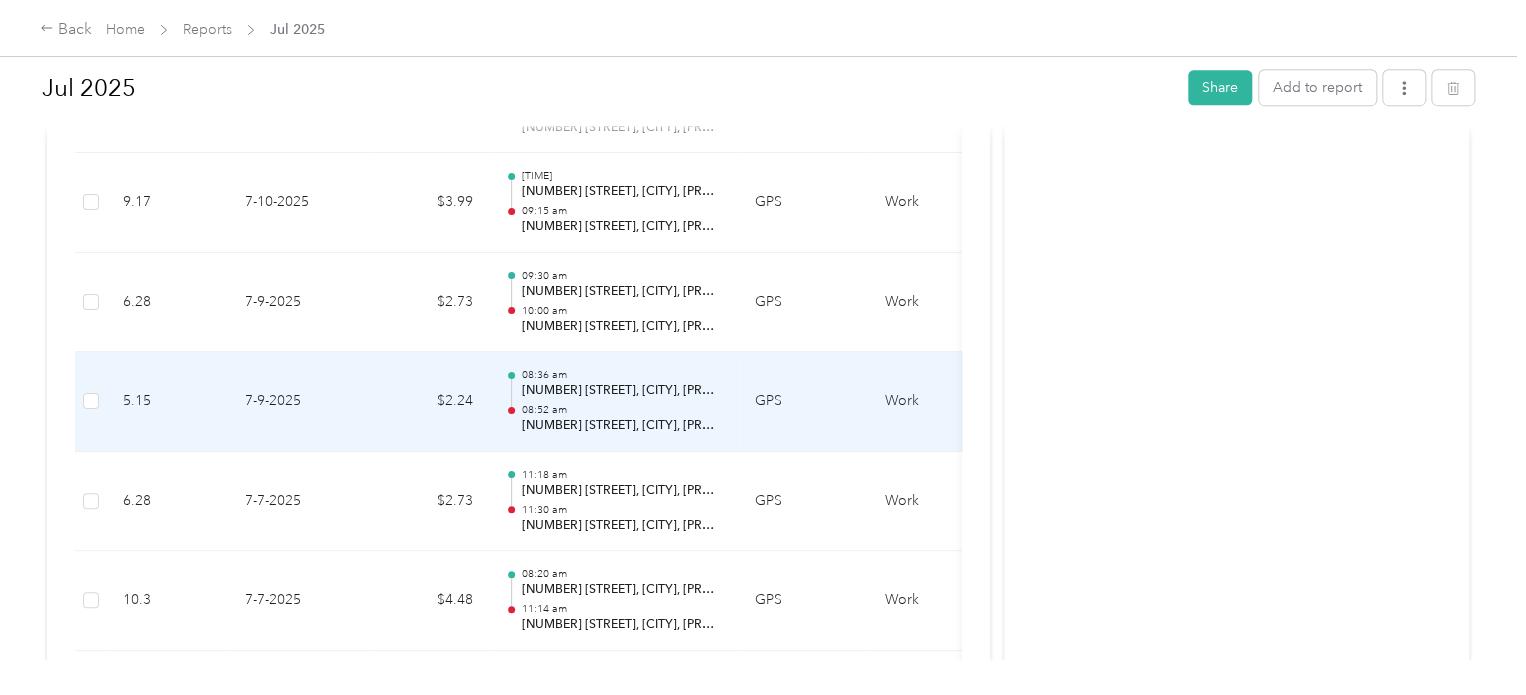 scroll, scrollTop: 700, scrollLeft: 0, axis: vertical 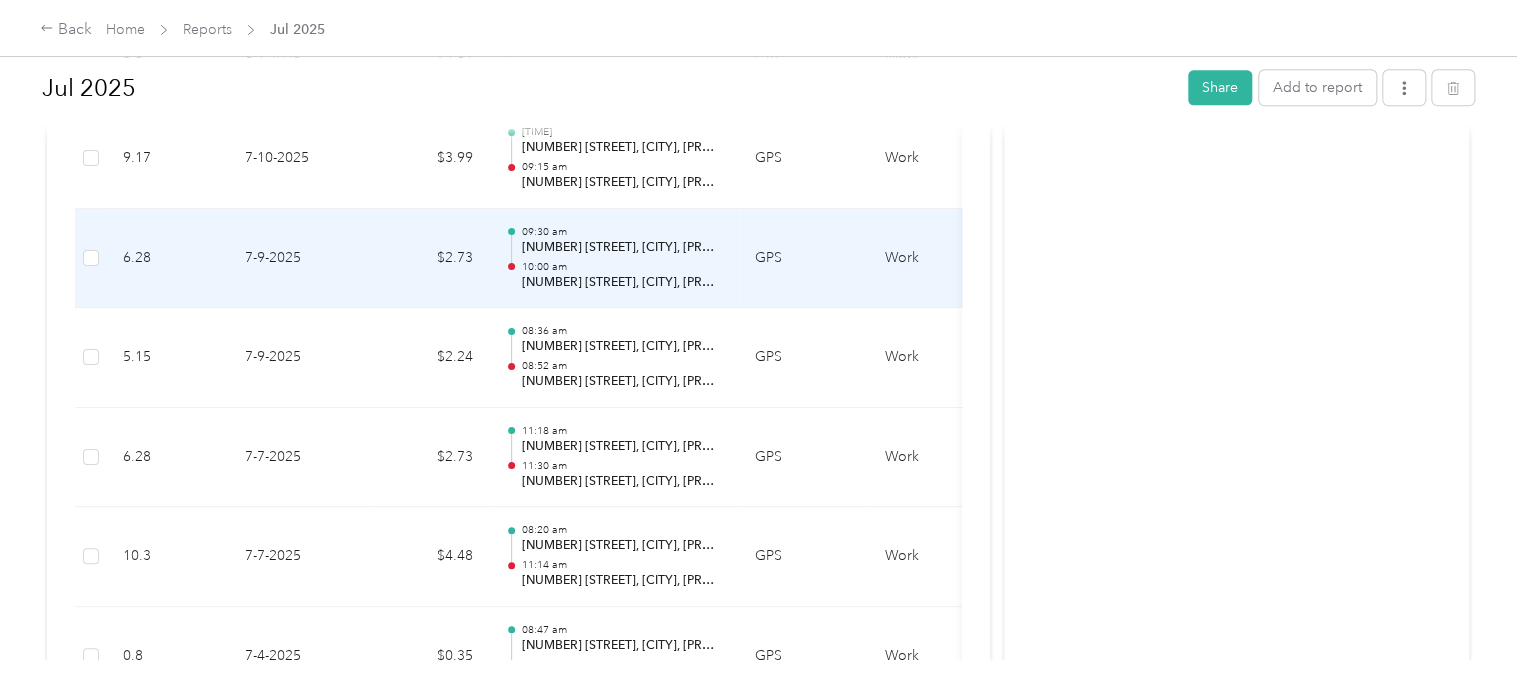 click at bounding box center [511, 231] 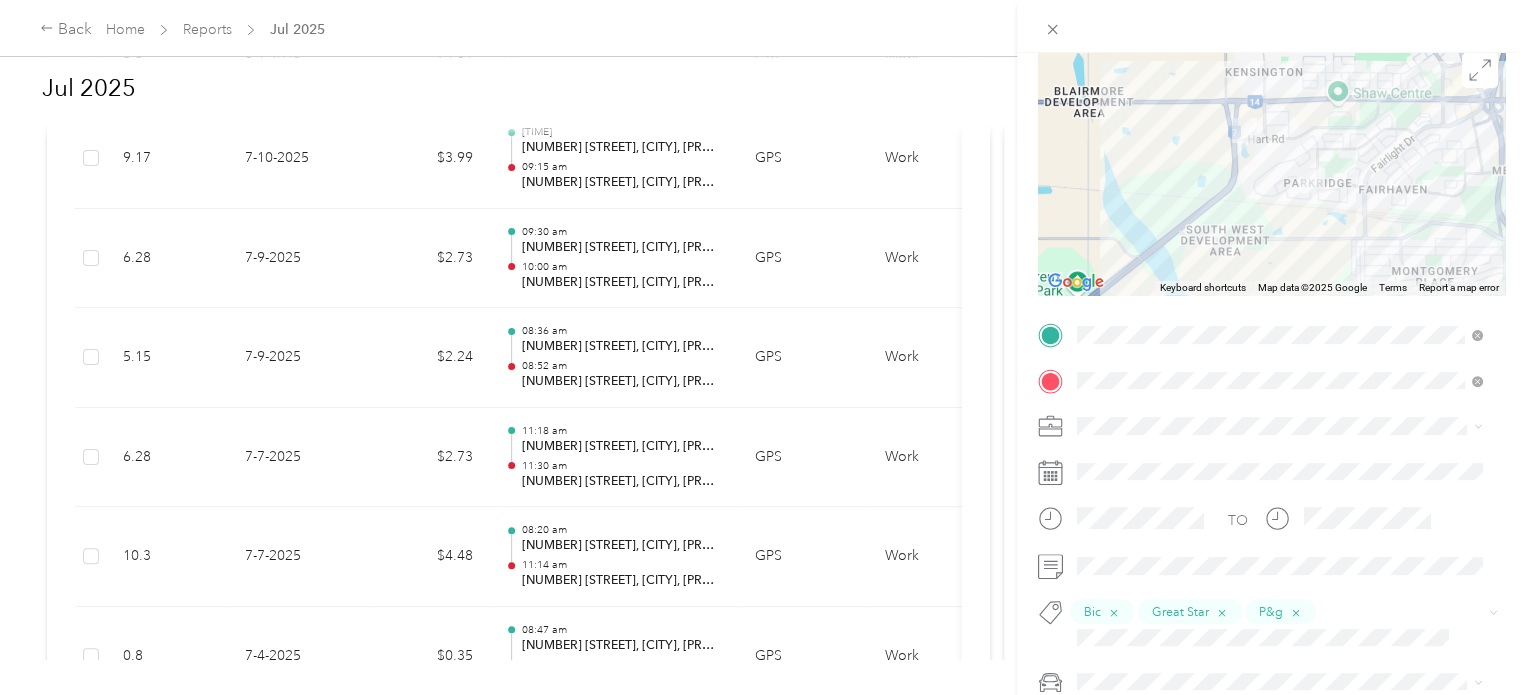 scroll, scrollTop: 300, scrollLeft: 0, axis: vertical 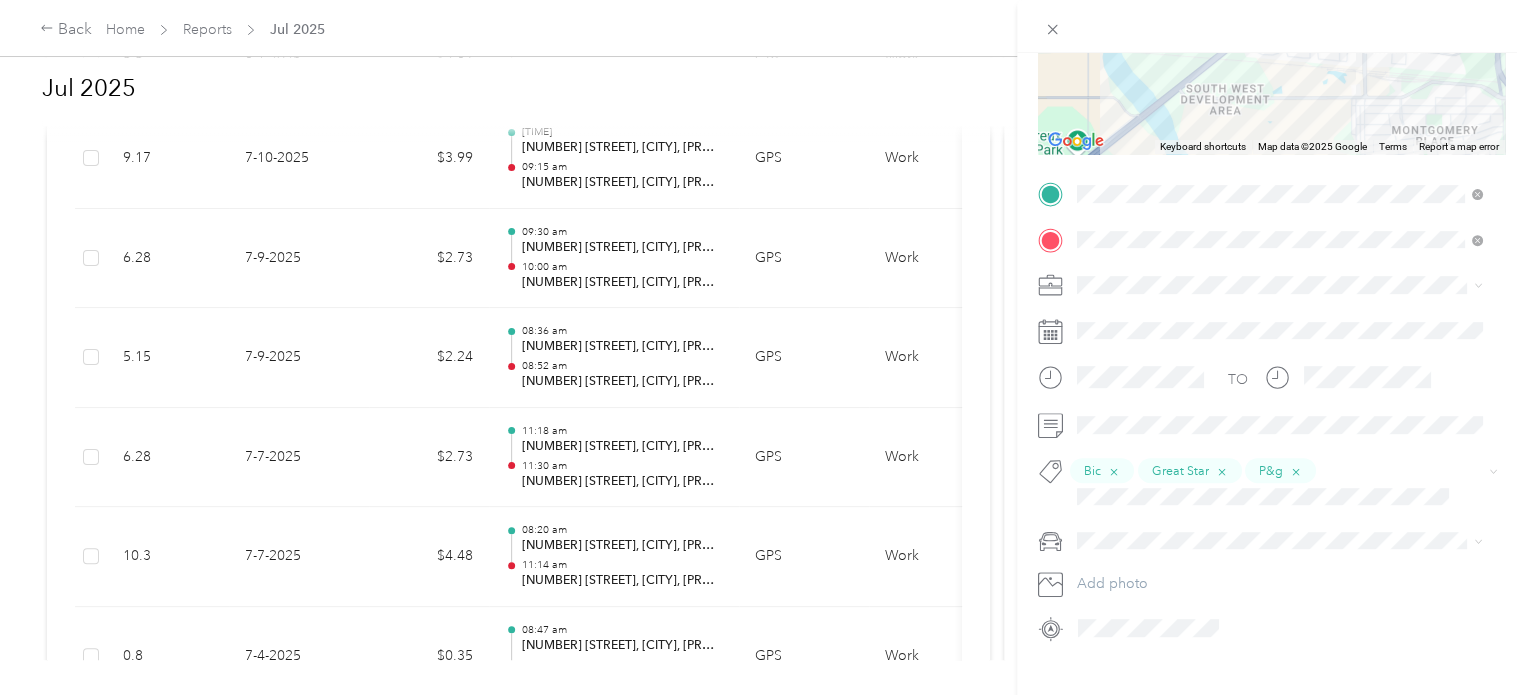 click 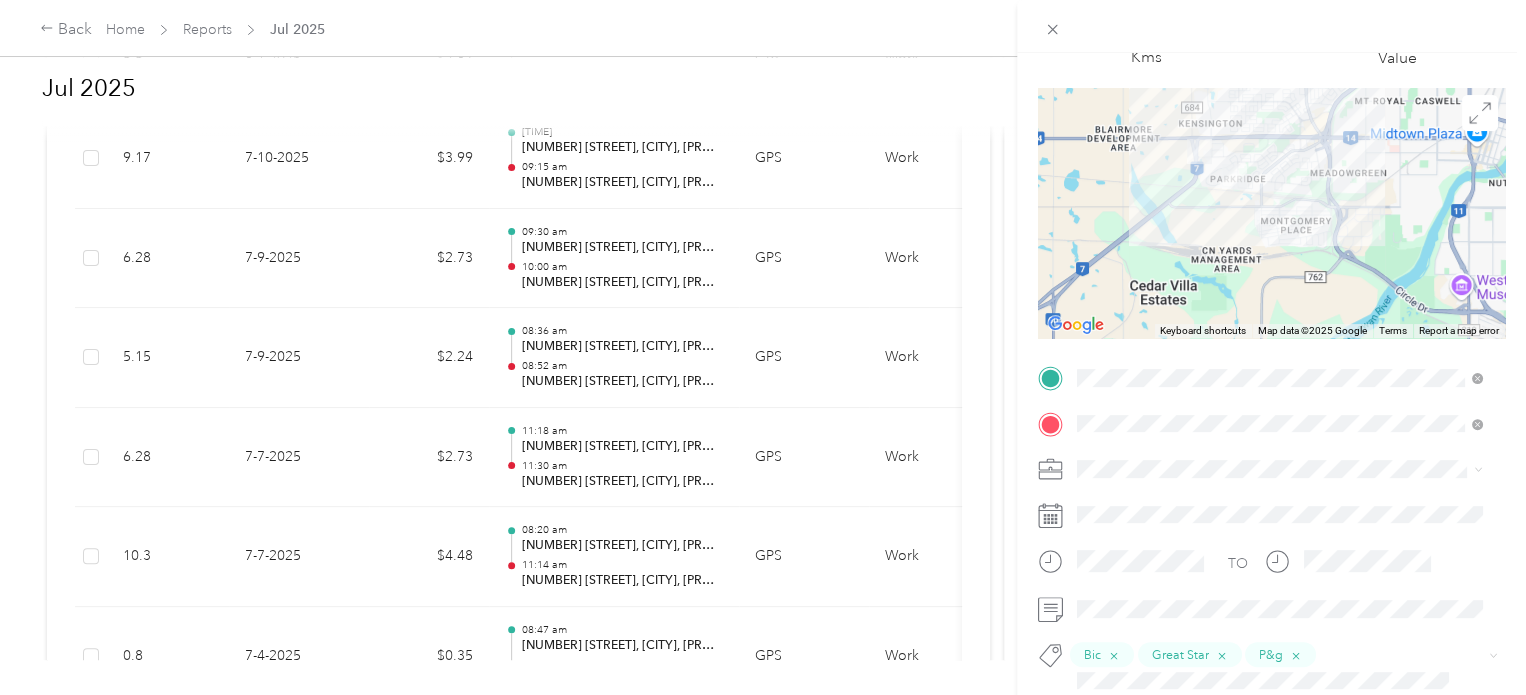 scroll, scrollTop: 0, scrollLeft: 0, axis: both 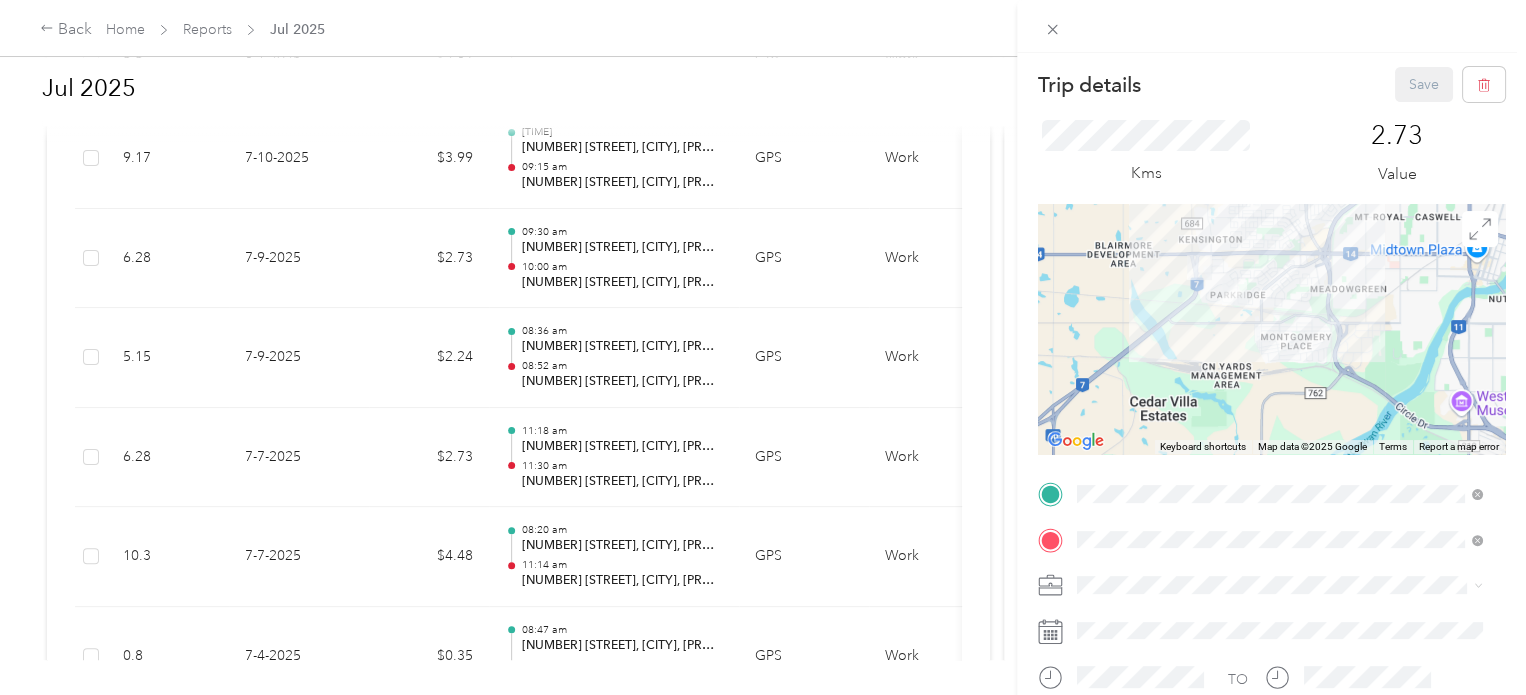 click on "Trip details Save This trip cannot be edited because it is either under review, approved, or paid. Contact your Team Manager to edit it. Kms [DISTANCE] Value  ← Move left → Move right ↑ Move up ↓ Move down + Zoom in - Zoom out Home Jump left by 75% End Jump right by 75% Page Up Jump up by 75% Page Down Jump down by 75% Keyboard shortcuts Map Data Map data ©[YEAR] Google Map data ©[YEAR] Google 1 km  Click to toggle between metric and imperial units Terms Report a map error TO Bic Great Star P&g Add photo" at bounding box center (763, 347) 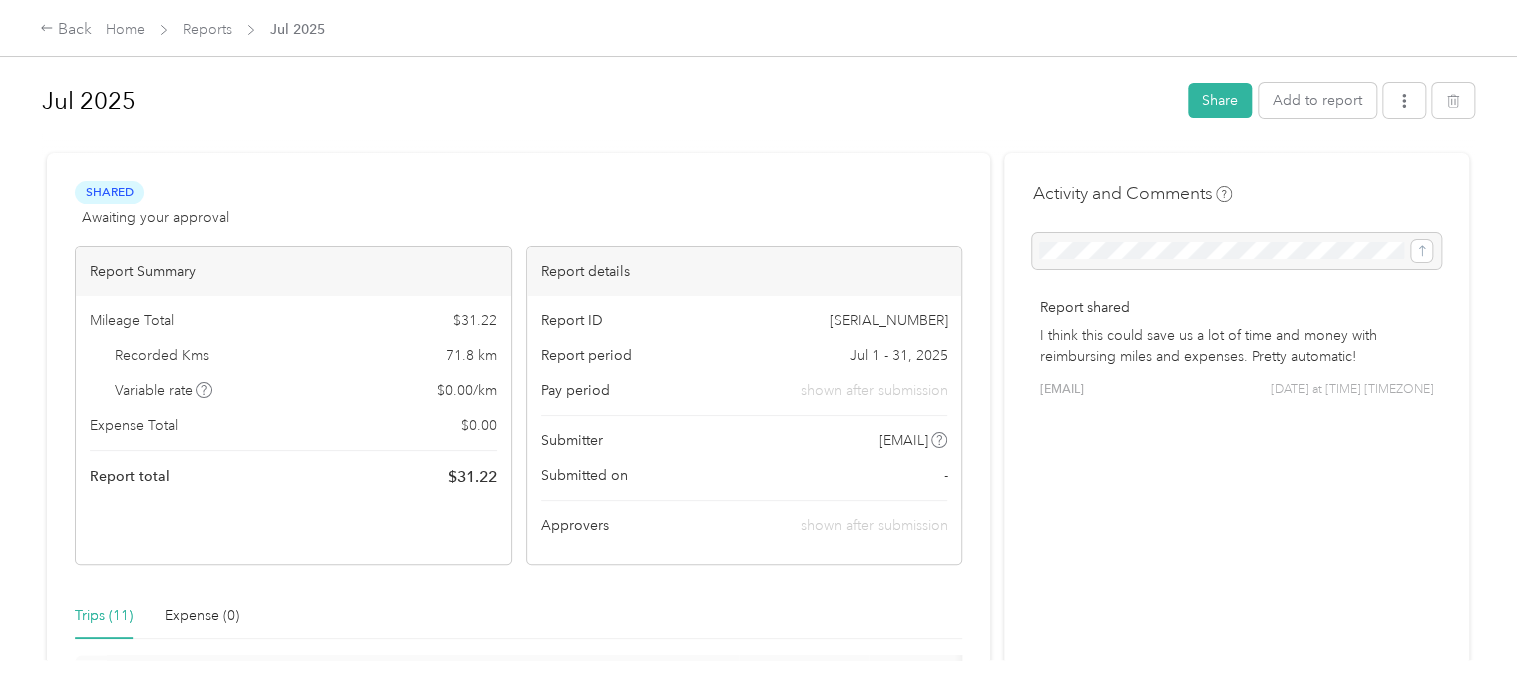 scroll, scrollTop: 0, scrollLeft: 0, axis: both 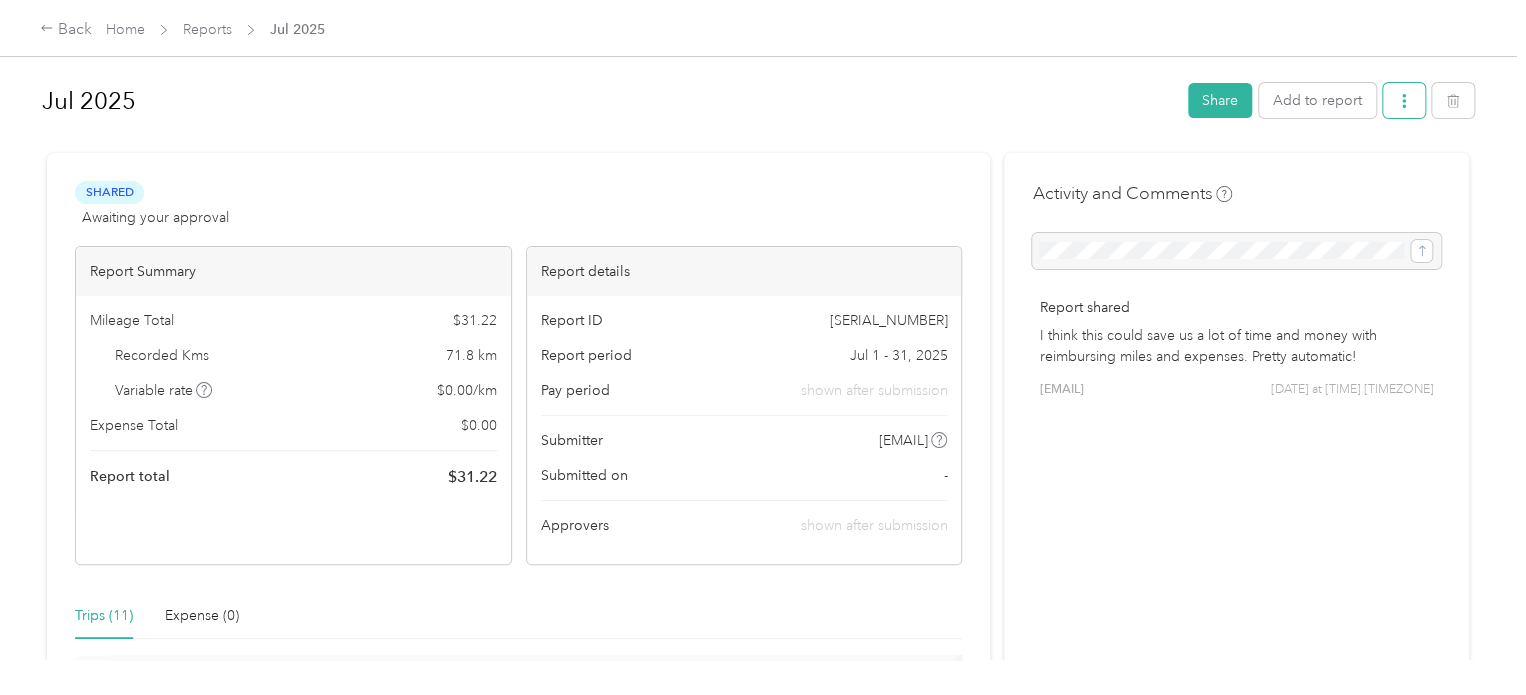 click 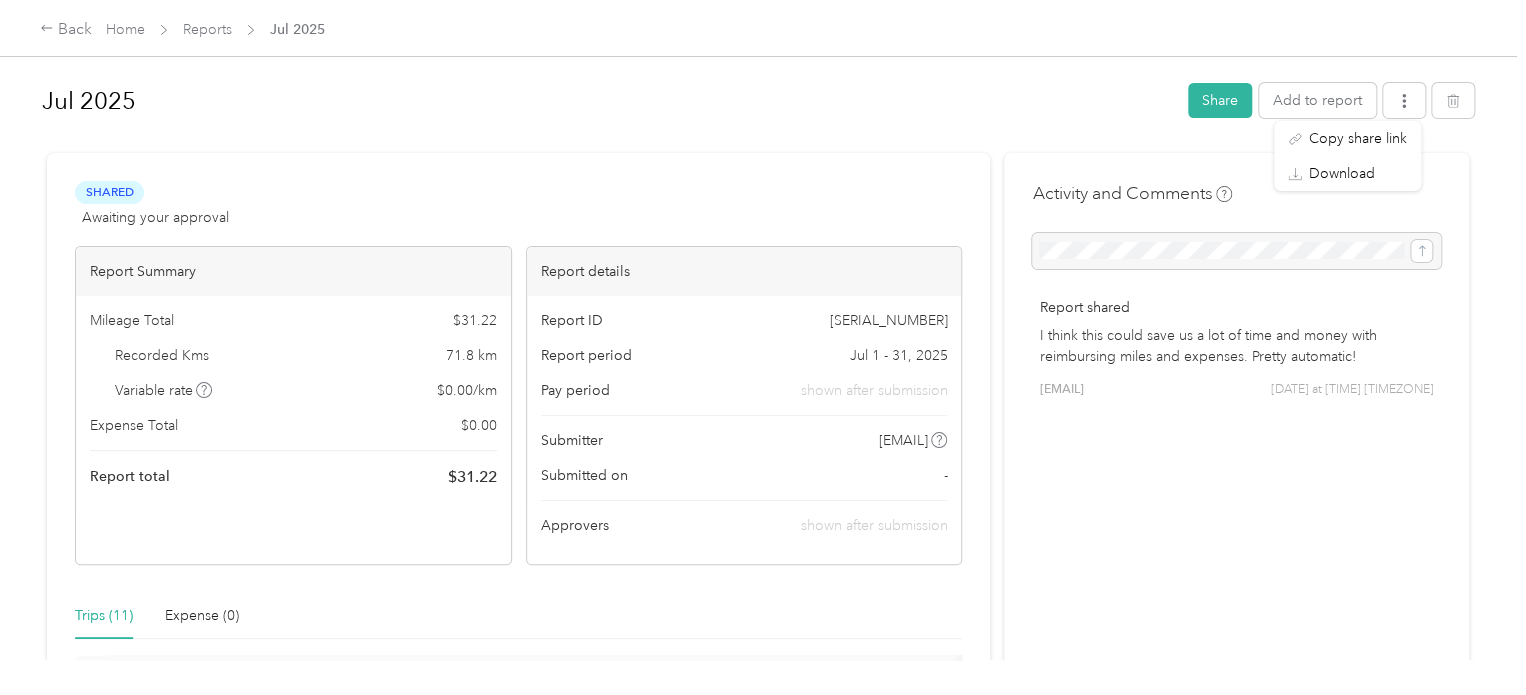 click on "Jul 2025" at bounding box center (608, 101) 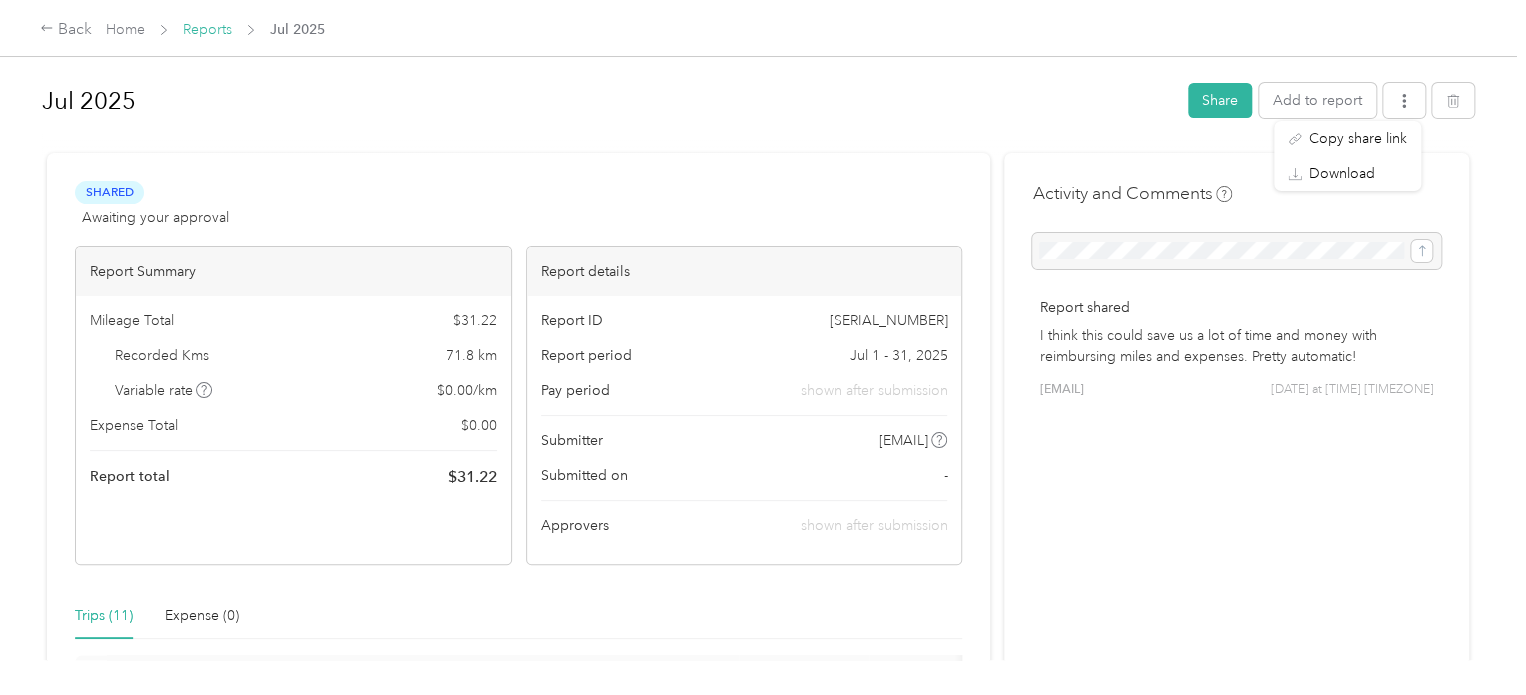 click on "Reports" at bounding box center (207, 29) 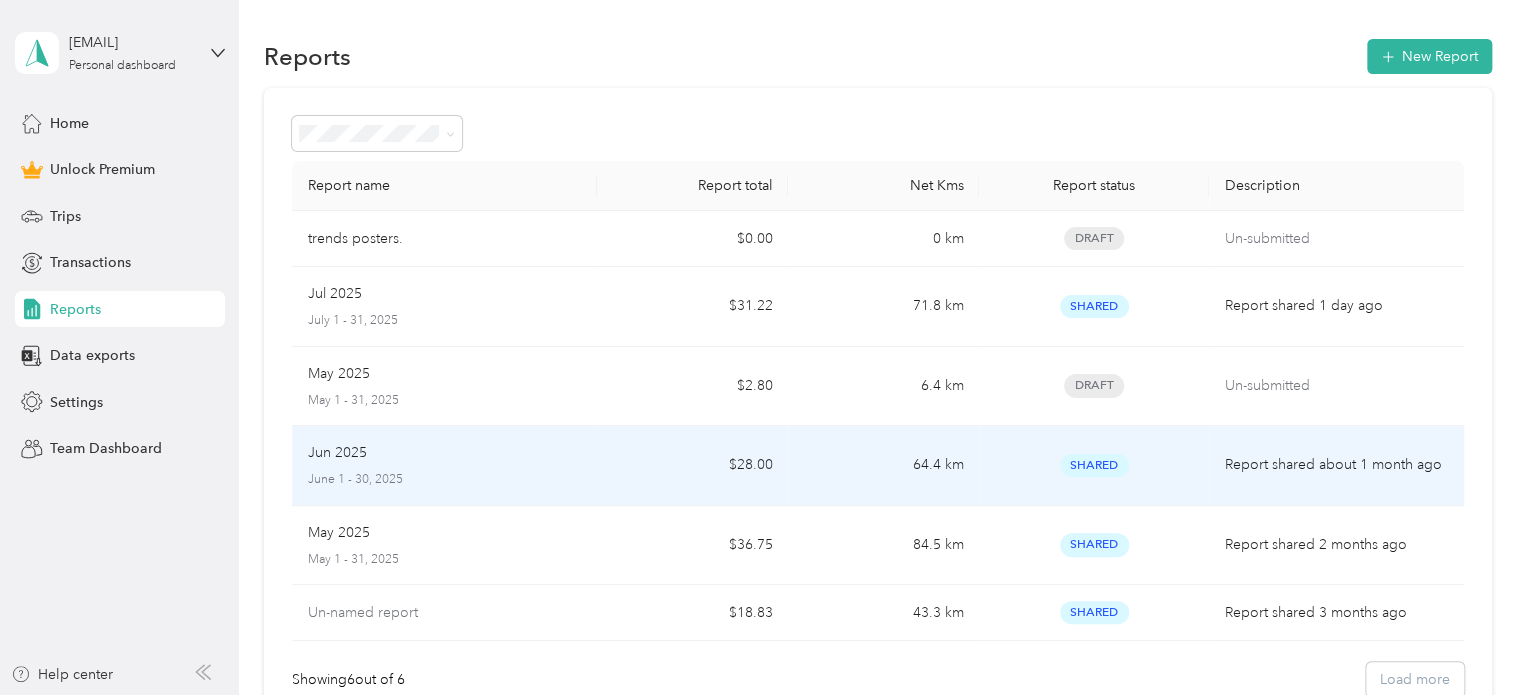 click on "Jun 2025" at bounding box center [445, 453] 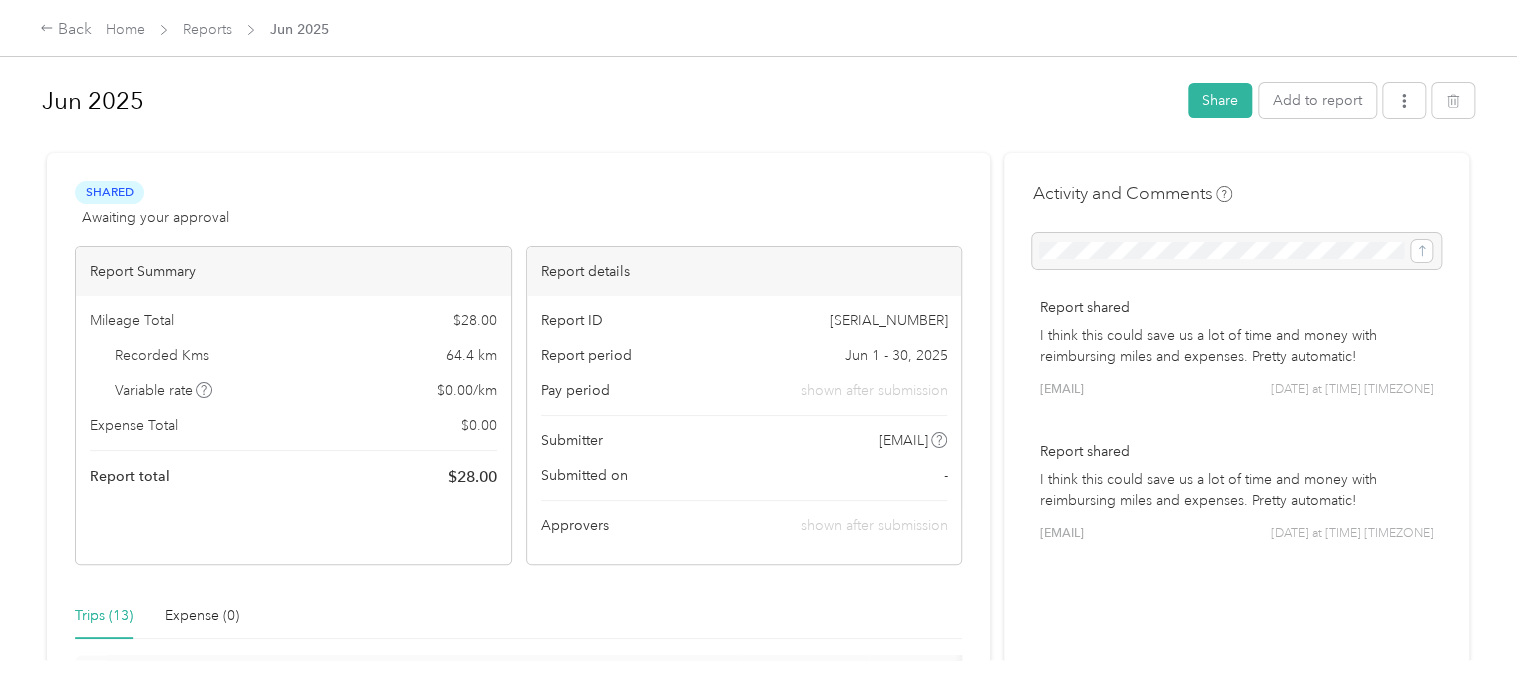 scroll, scrollTop: 500, scrollLeft: 0, axis: vertical 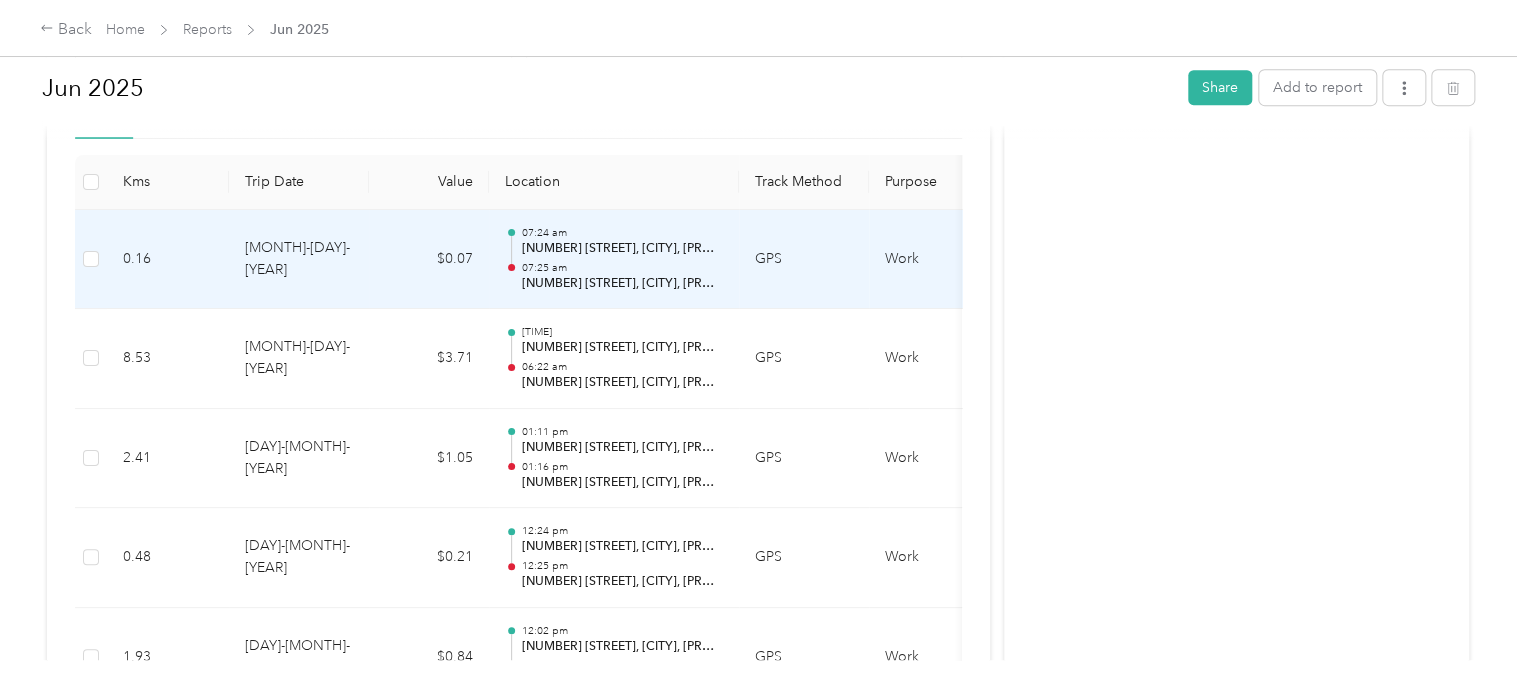 click on "[MONTH]-[DAY]-[YEAR]" at bounding box center [299, 260] 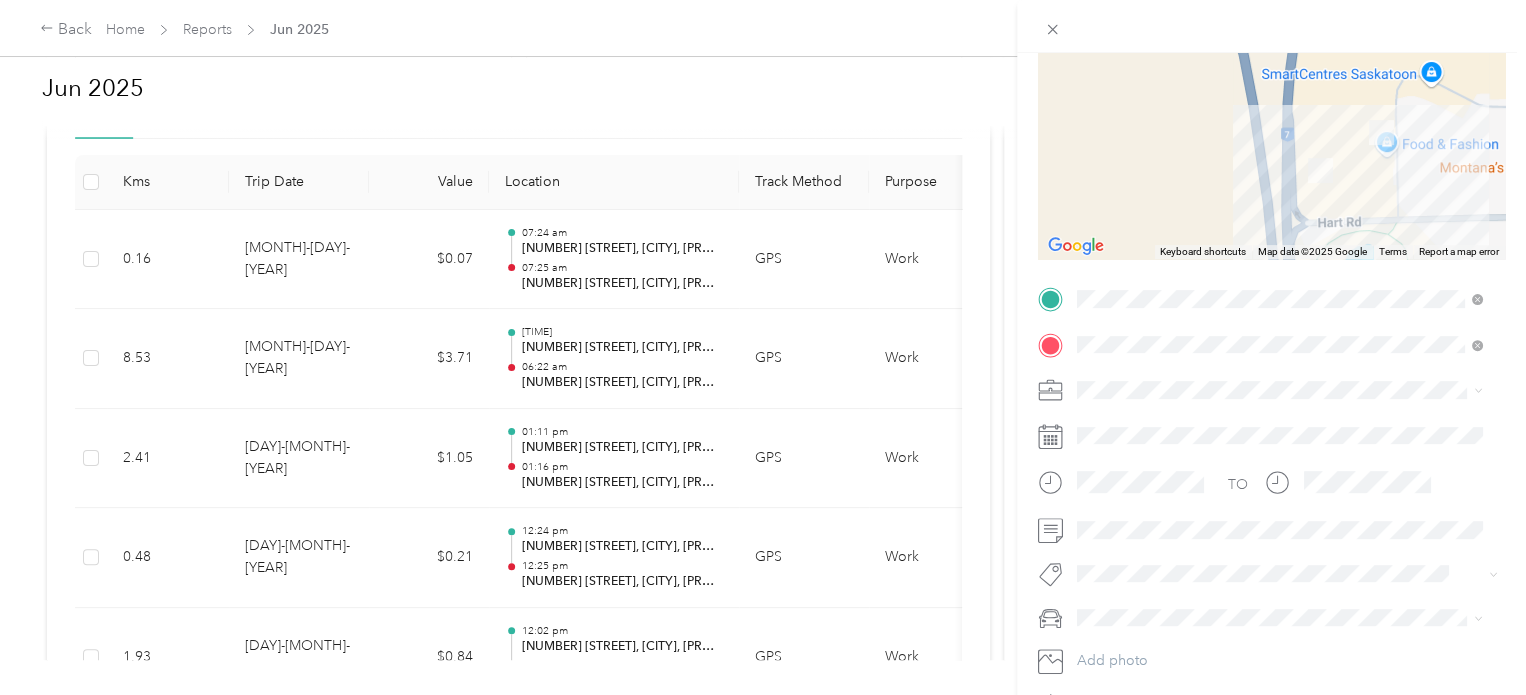 scroll, scrollTop: 200, scrollLeft: 0, axis: vertical 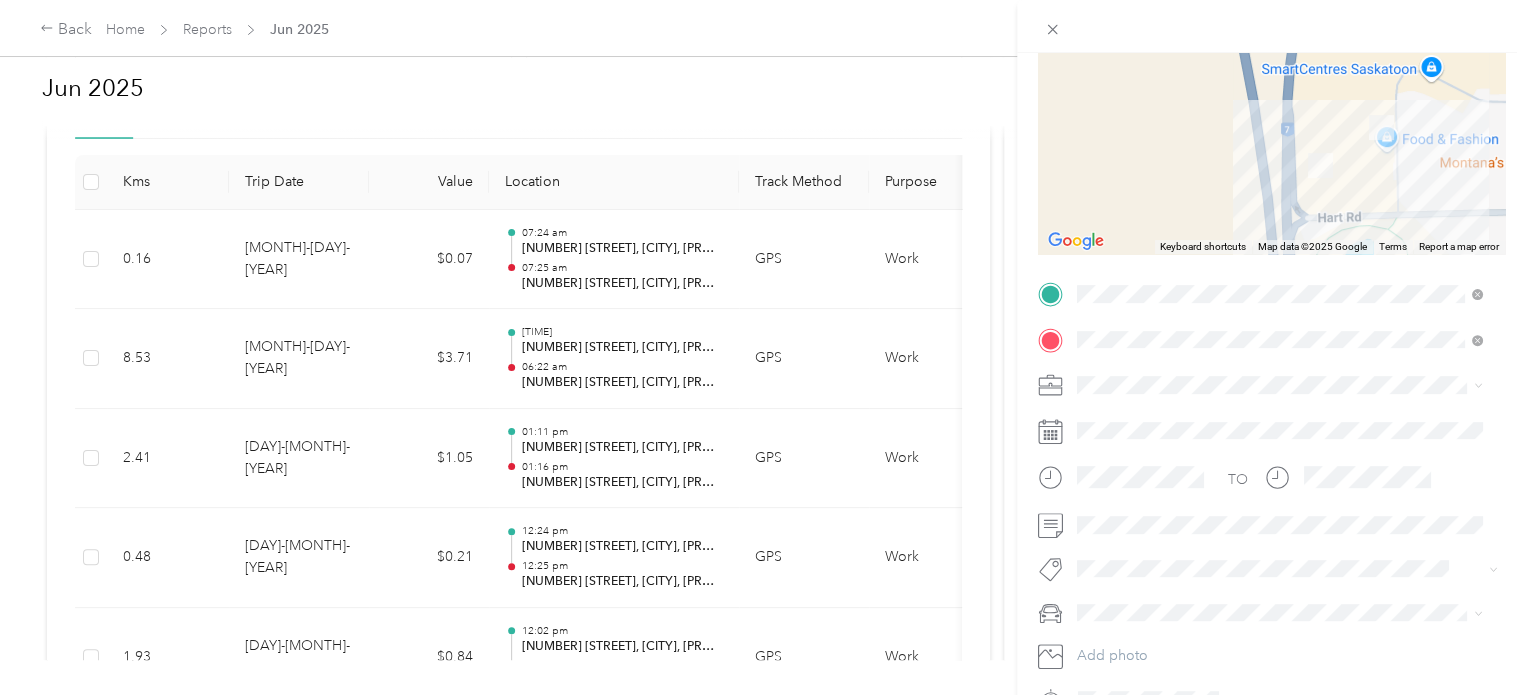 click 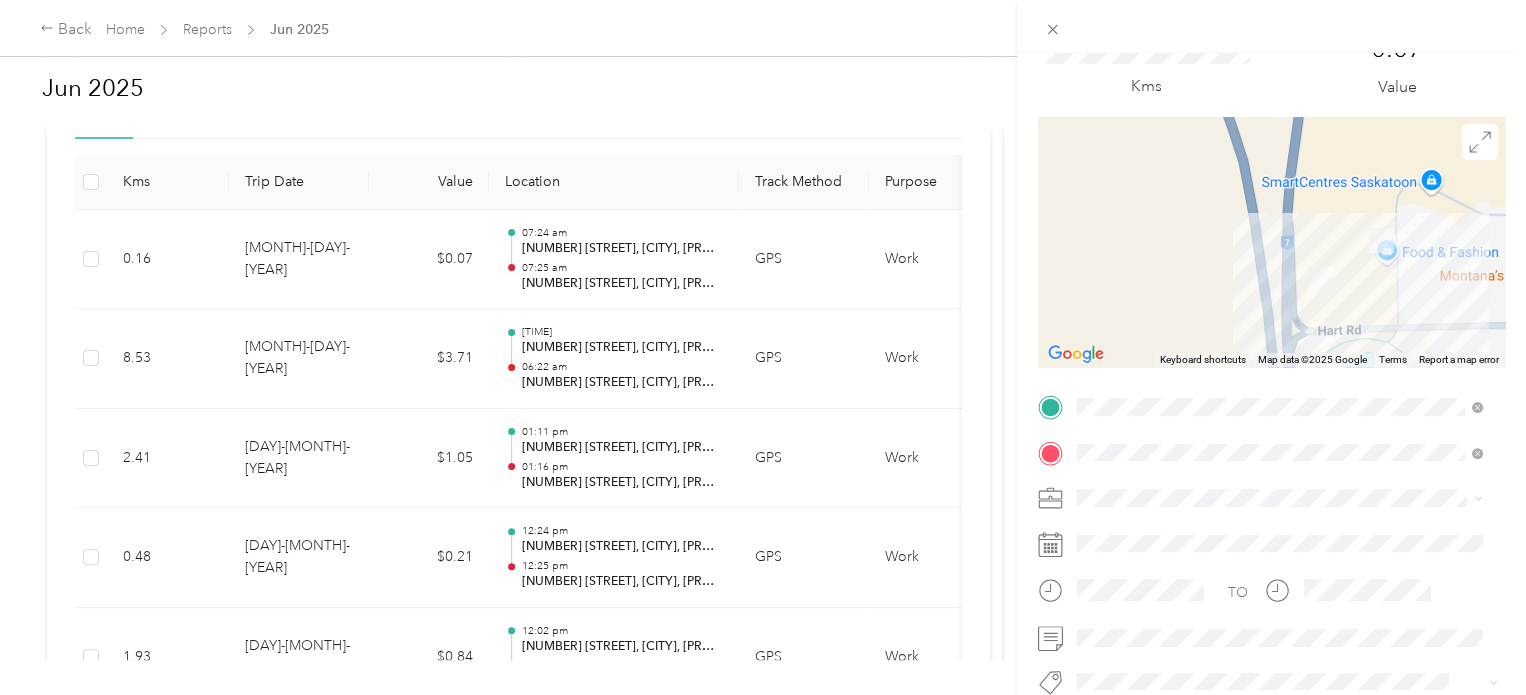 scroll, scrollTop: 0, scrollLeft: 0, axis: both 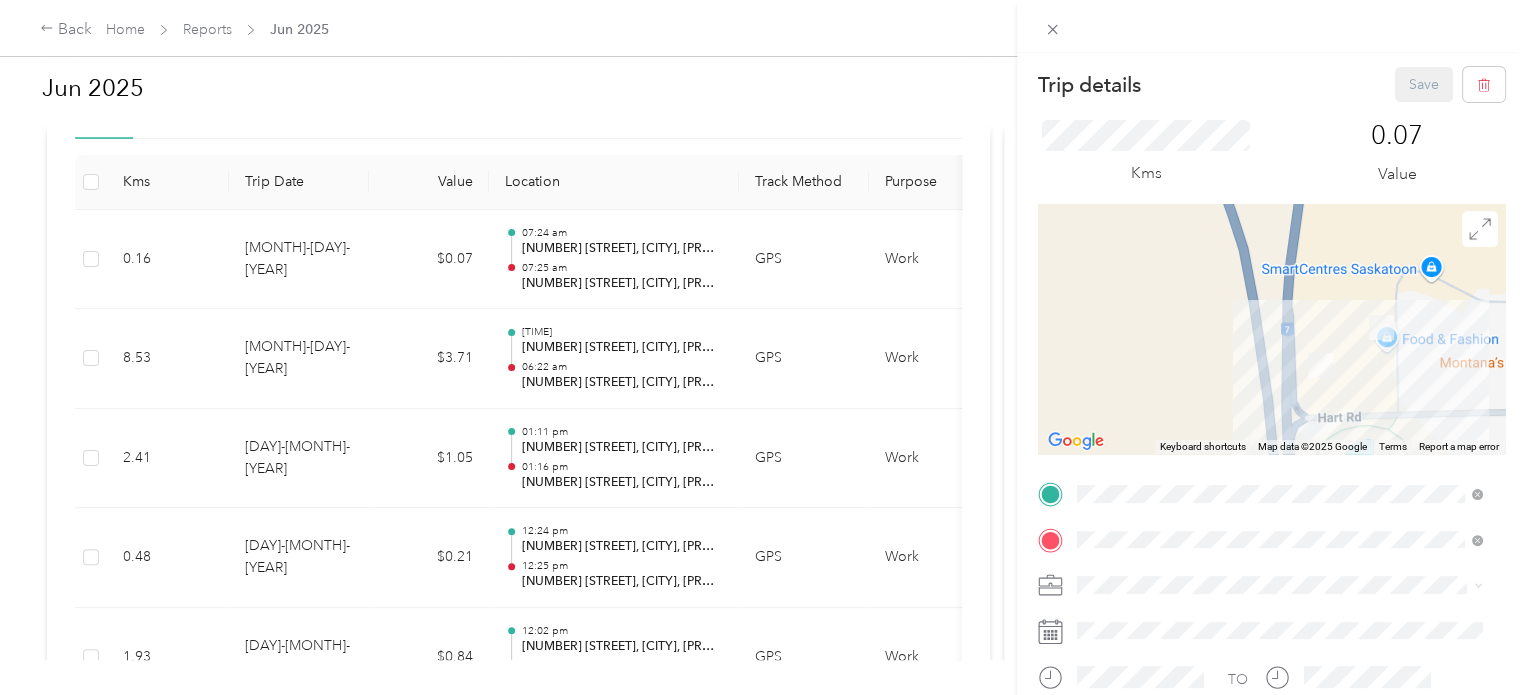 click on "Trip details Save This trip cannot be edited because it is either under review, approved, or paid. Contact your Team Manager to edit it. Kms [DISTANCE] Value  ← Move left → Move right ↑ Move up ↓ Move down + Zoom in - Zoom out Home Jump left by 75% End Jump right by 75% Page Up Jump up by 75% Page Down Jump down by 75% Keyboard shortcuts Map Data Map data ©[YEAR] Google Map data ©[YEAR] Google 100 m  Click to toggle between metric and imperial units Terms Report a map error TO Add photo" at bounding box center [763, 347] 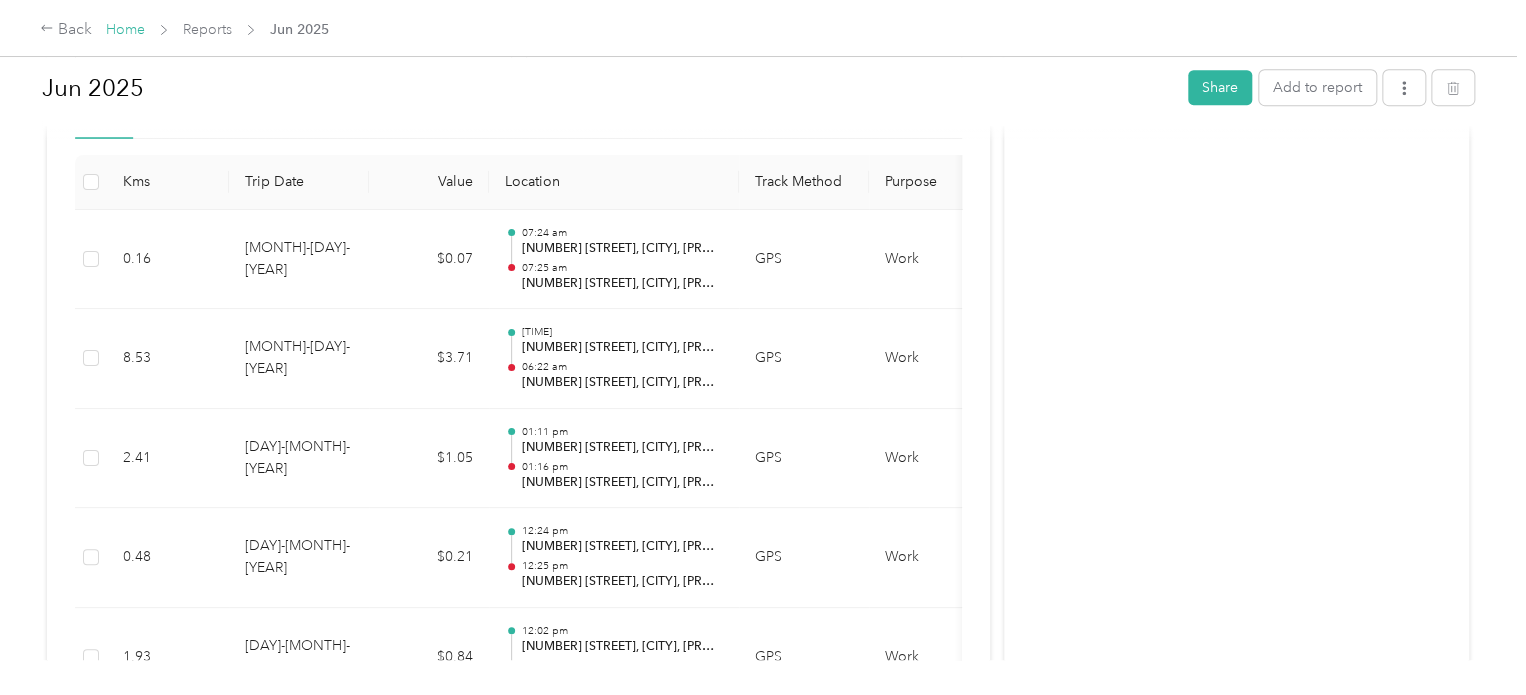 click on "Home" at bounding box center [125, 29] 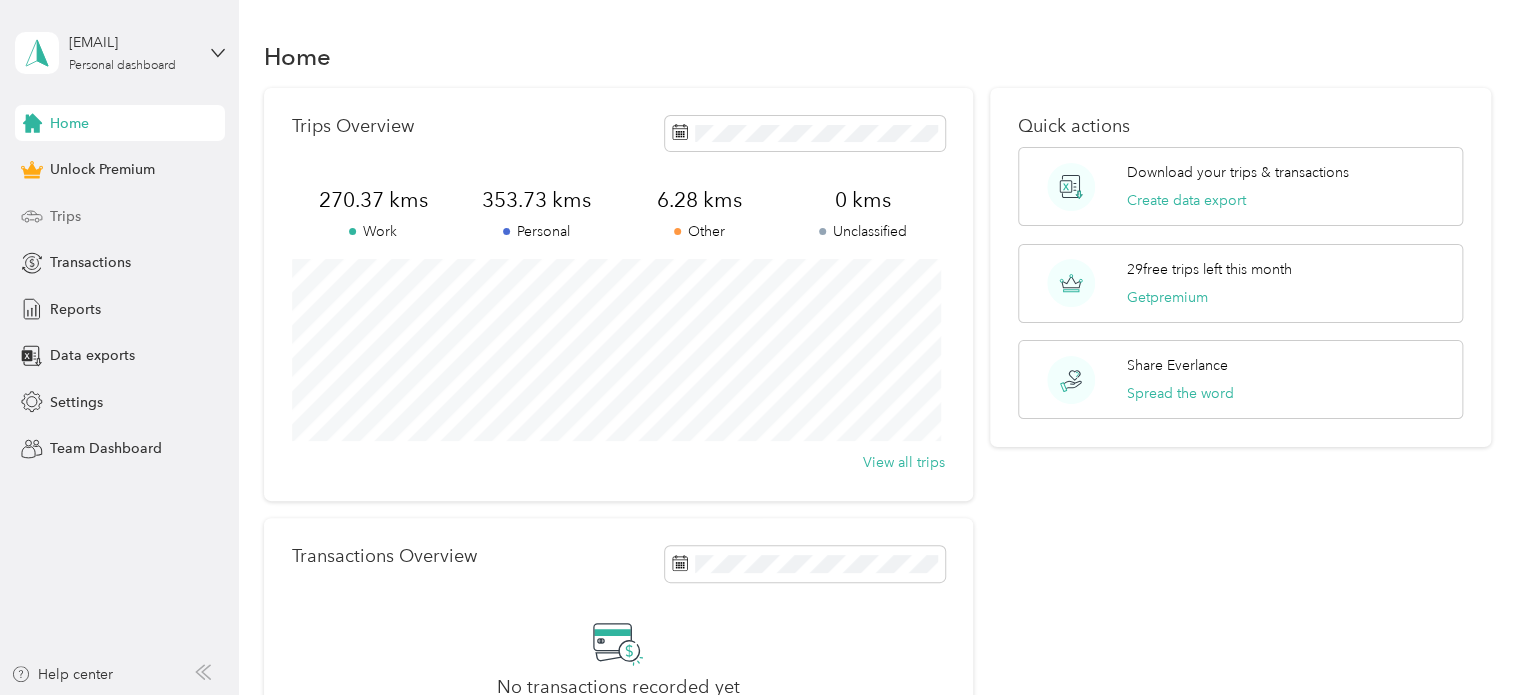 click on "Trips" at bounding box center (65, 216) 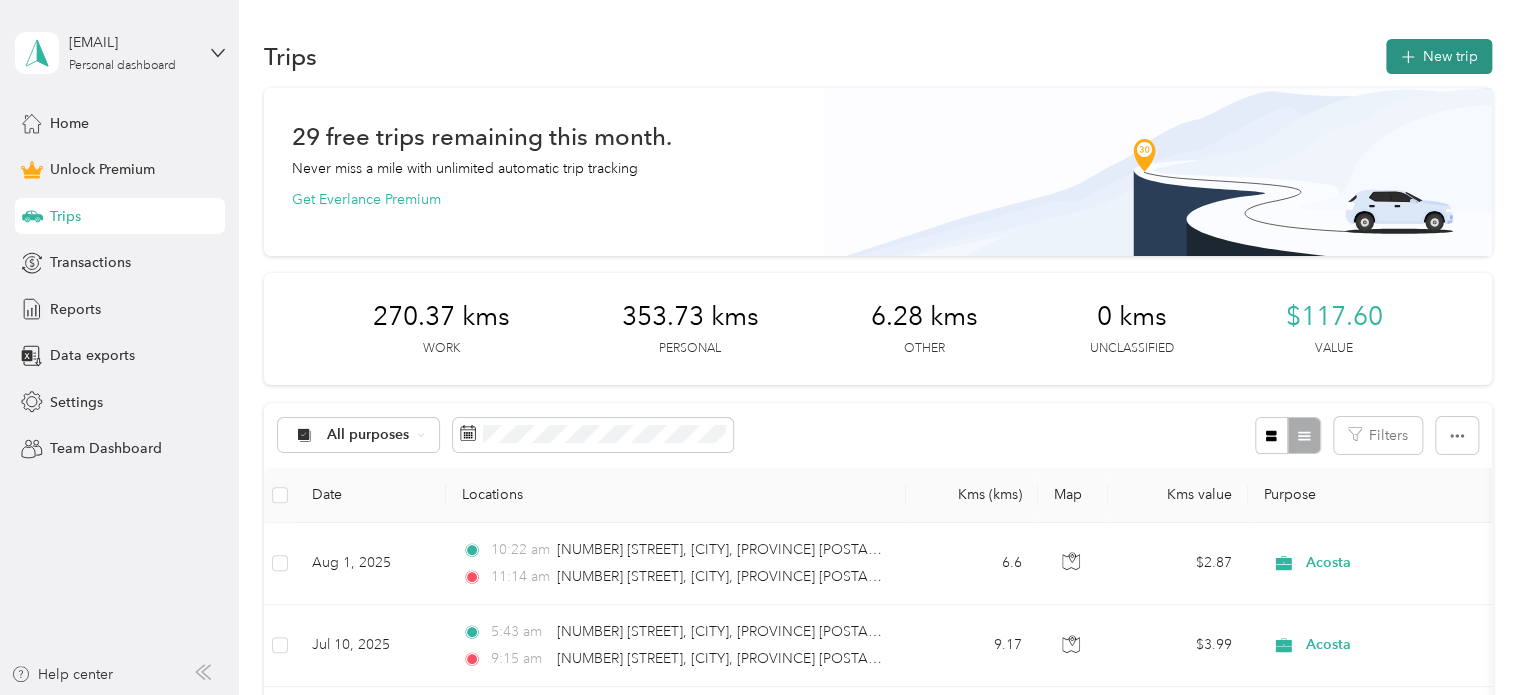 click 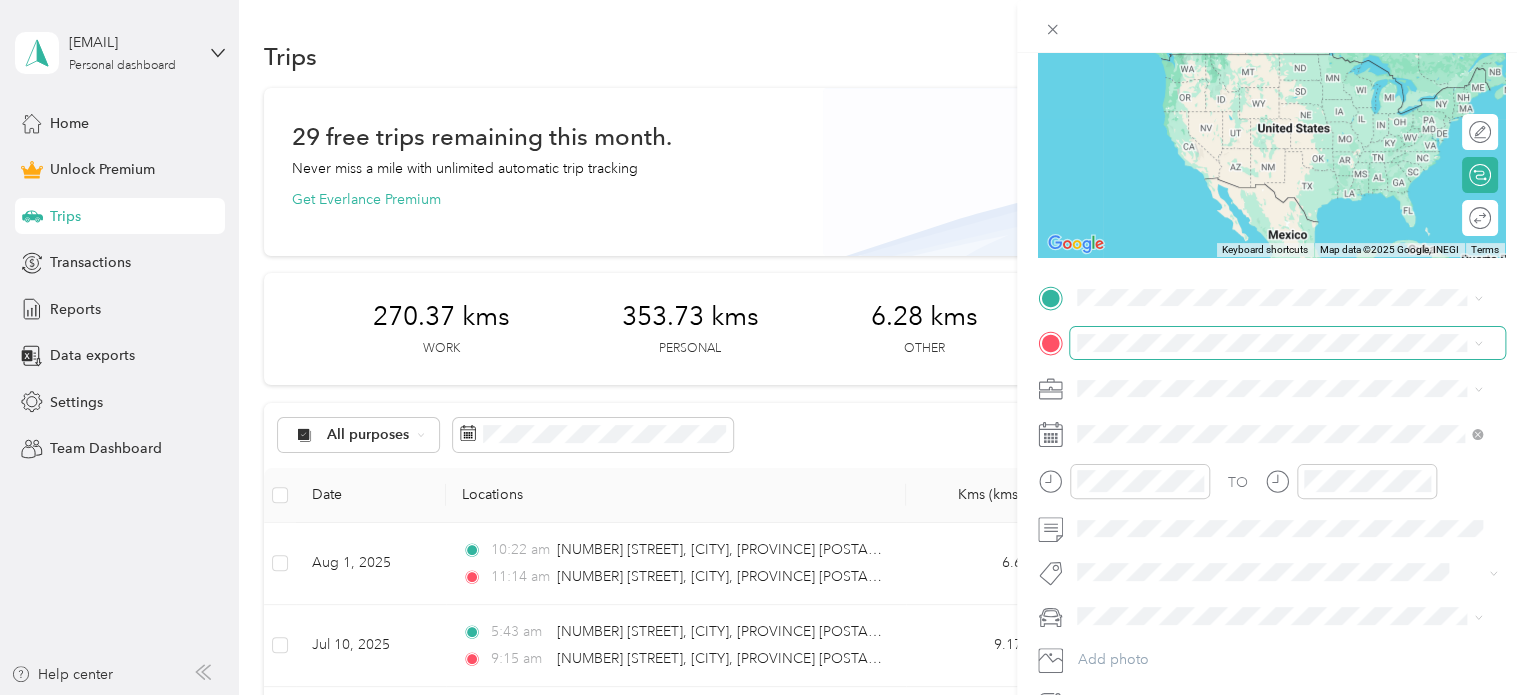 scroll, scrollTop: 200, scrollLeft: 0, axis: vertical 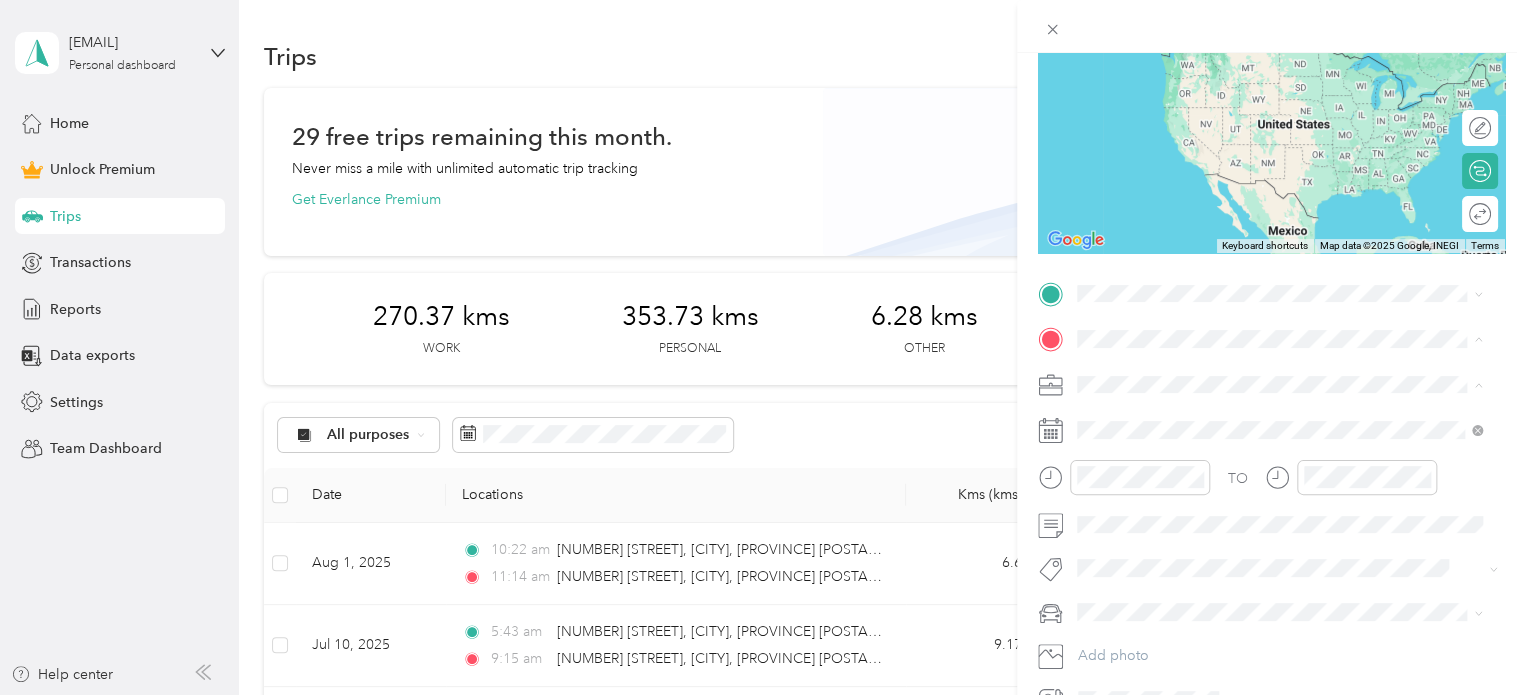 click 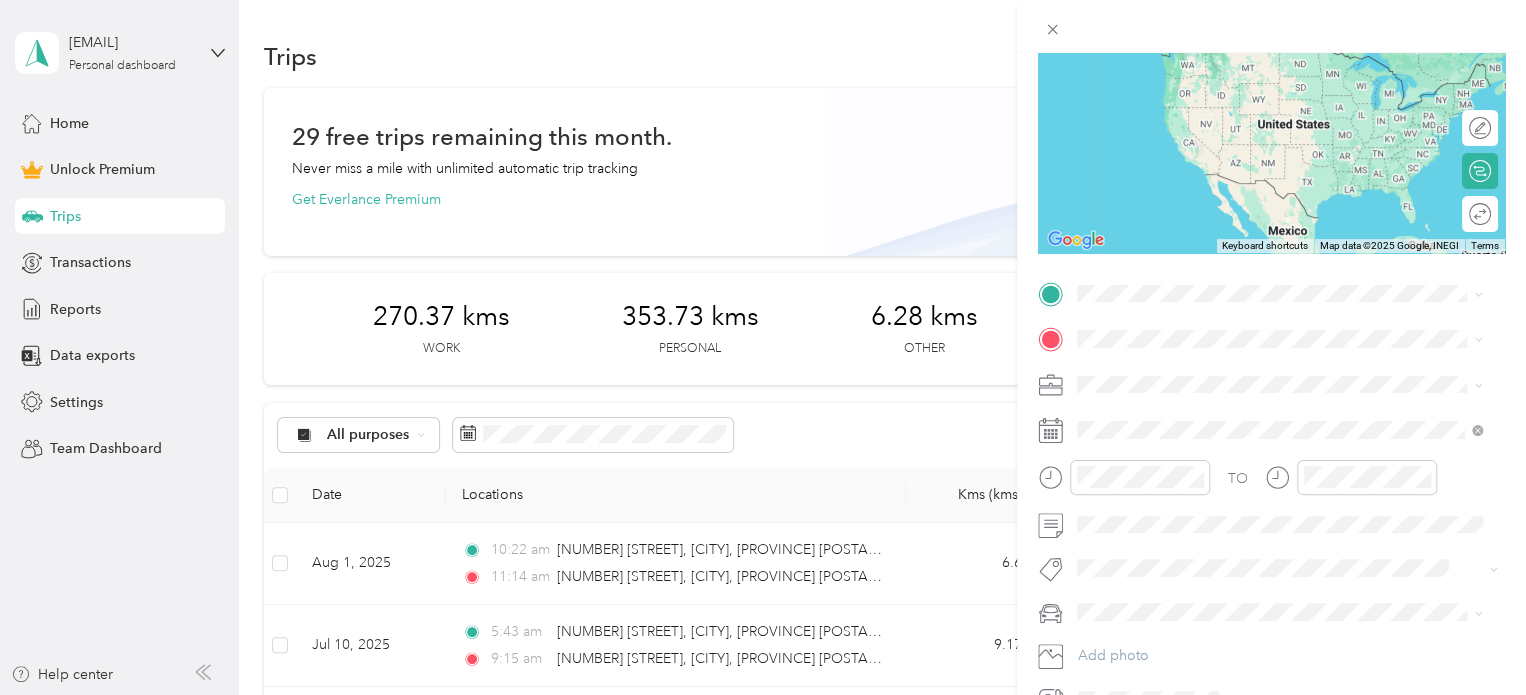 click 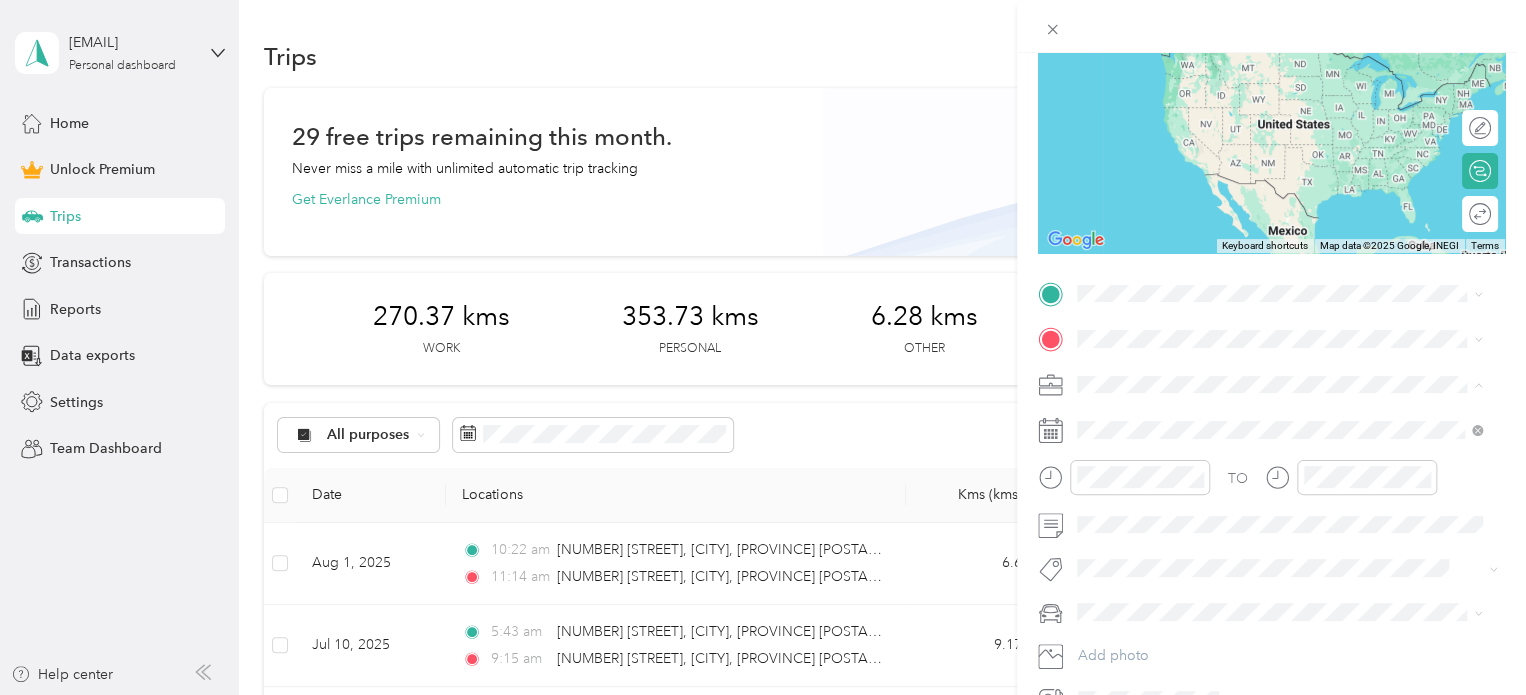 click on "New Trip Save This trip cannot be edited because it is either under review, approved, or paid. Contact your Team Manager to edit it. Kms ← Move left → Move right ↑ Move up ↓ Move down + Zoom in - Zoom out Home Jump left by 75% End Jump right by 75% Page Up Jump up by 75% Page Down Jump down by 75% Keyboard shortcuts Map Data Map data ©[YEAR] Google, INEGI Map data ©[YEAR] Google, INEGI 1000 km  Click to toggle between metric and imperial units Terms Report a map error Edit route Calculate route Round trip TO Add photo" at bounding box center (763, 347) 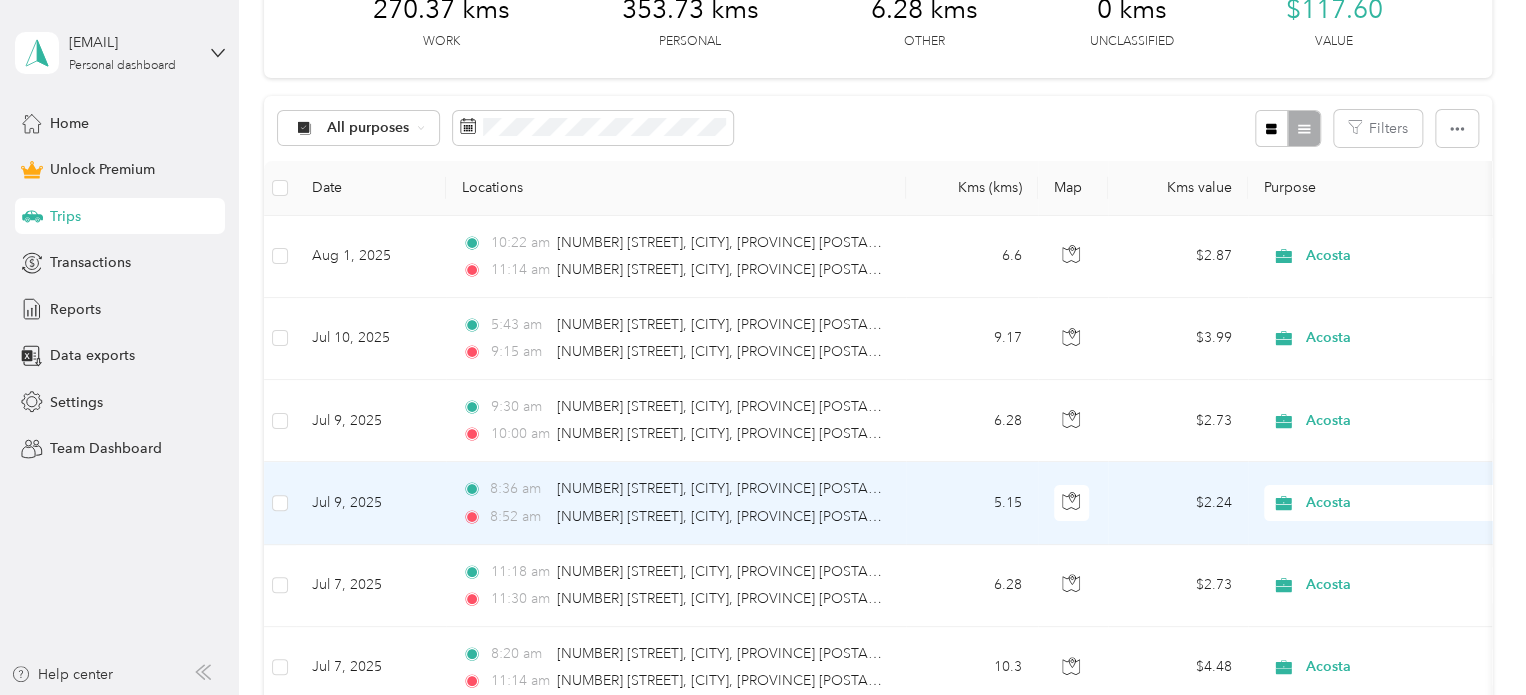 scroll, scrollTop: 0, scrollLeft: 0, axis: both 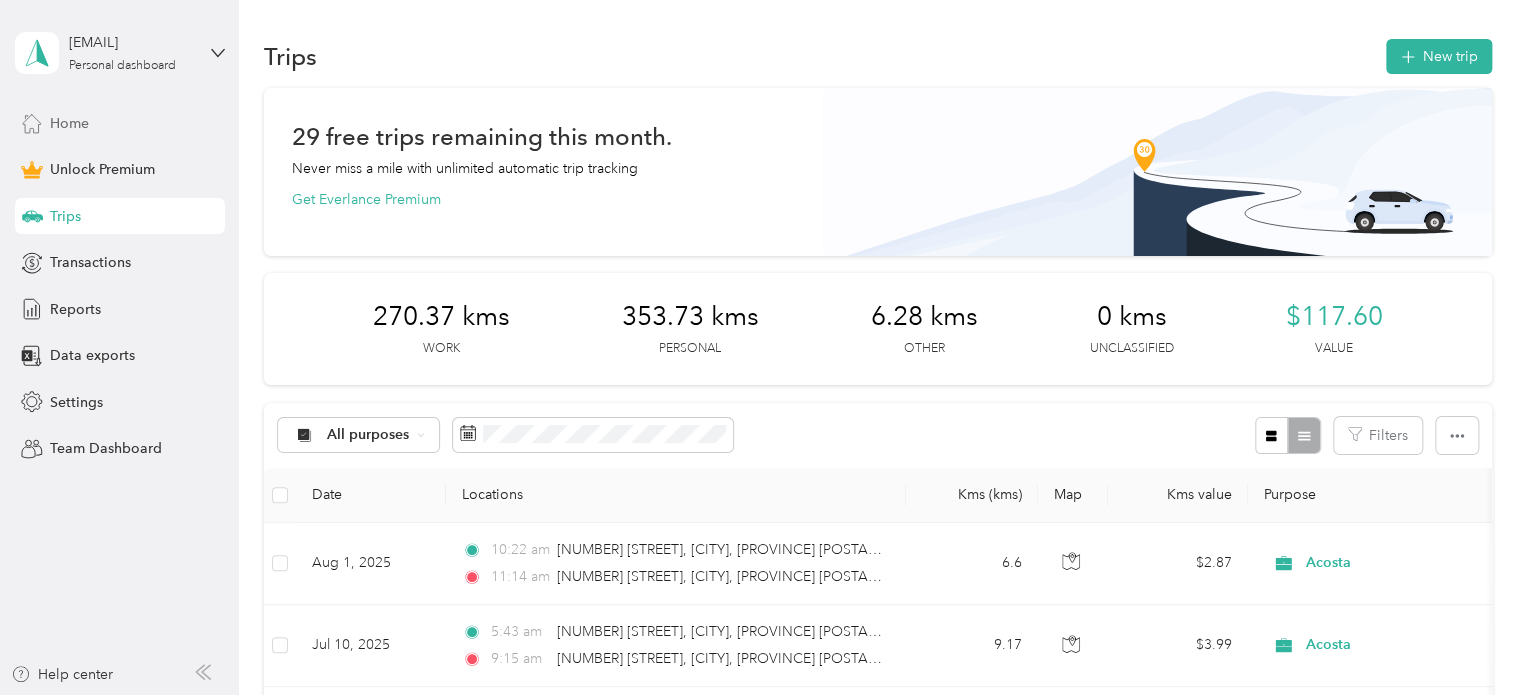 click 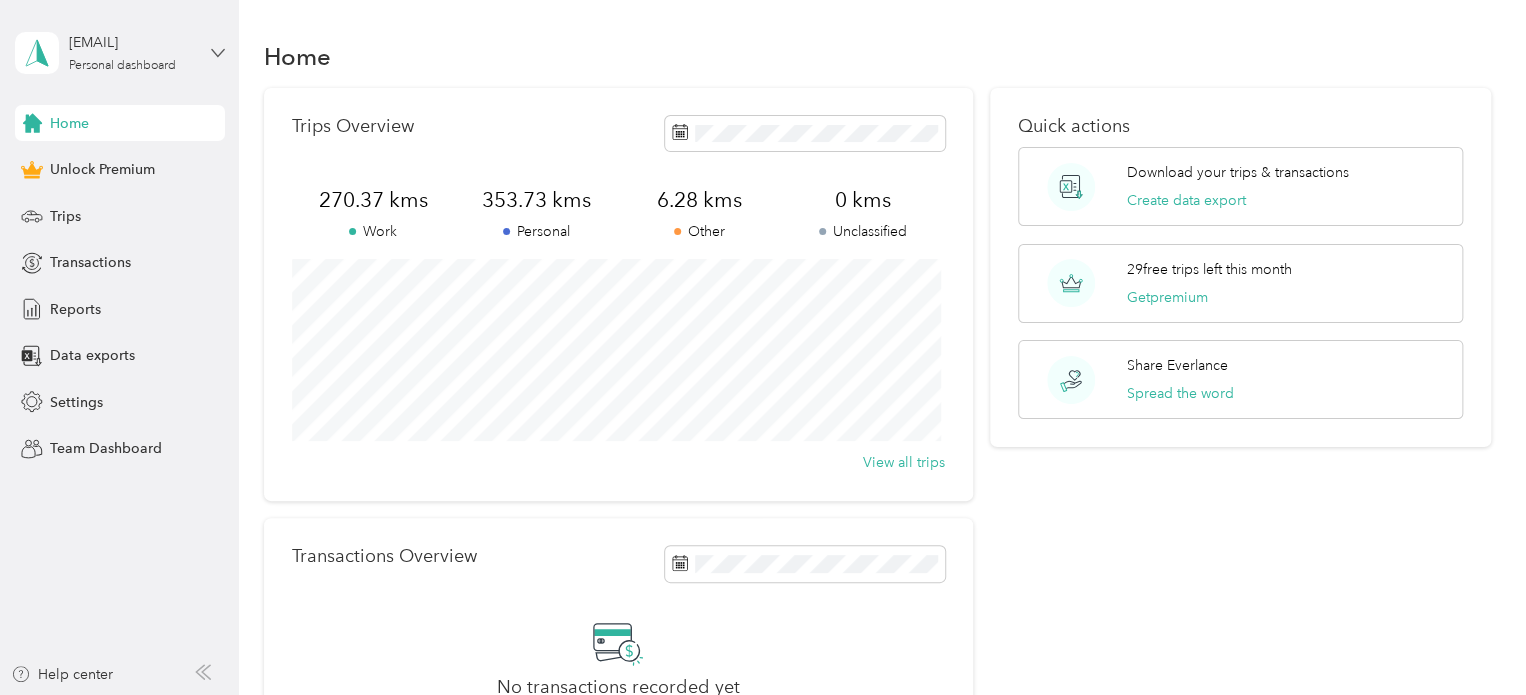 click 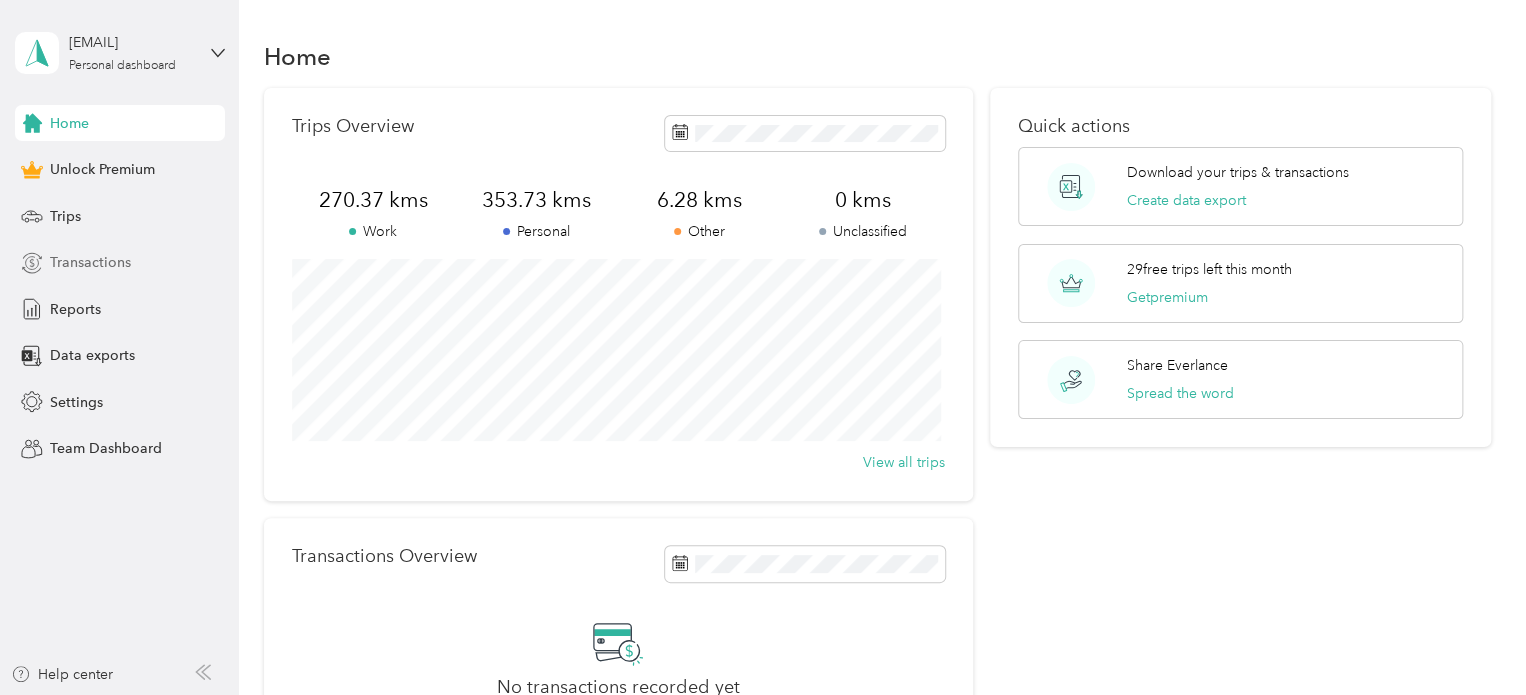 click on "Transactions" at bounding box center [120, 263] 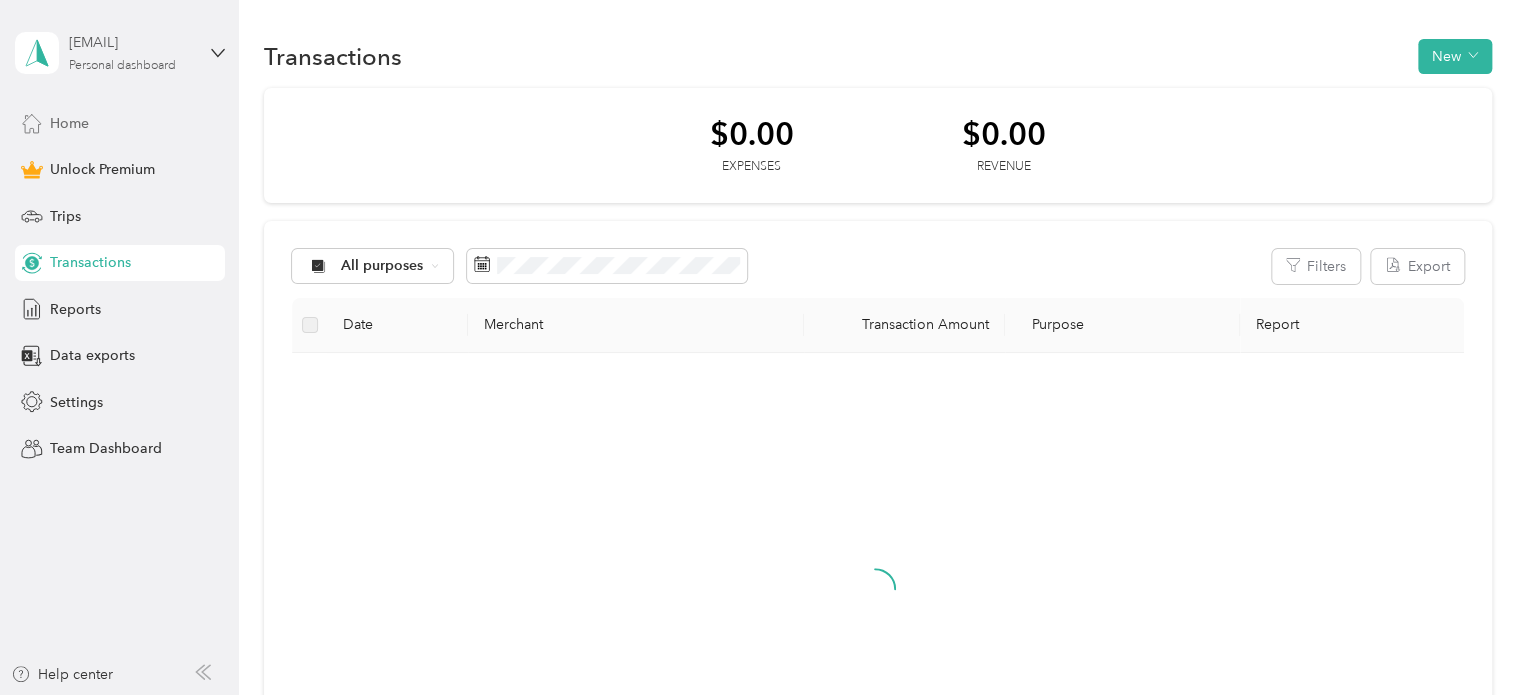 click on "[EMAIL]" at bounding box center (131, 42) 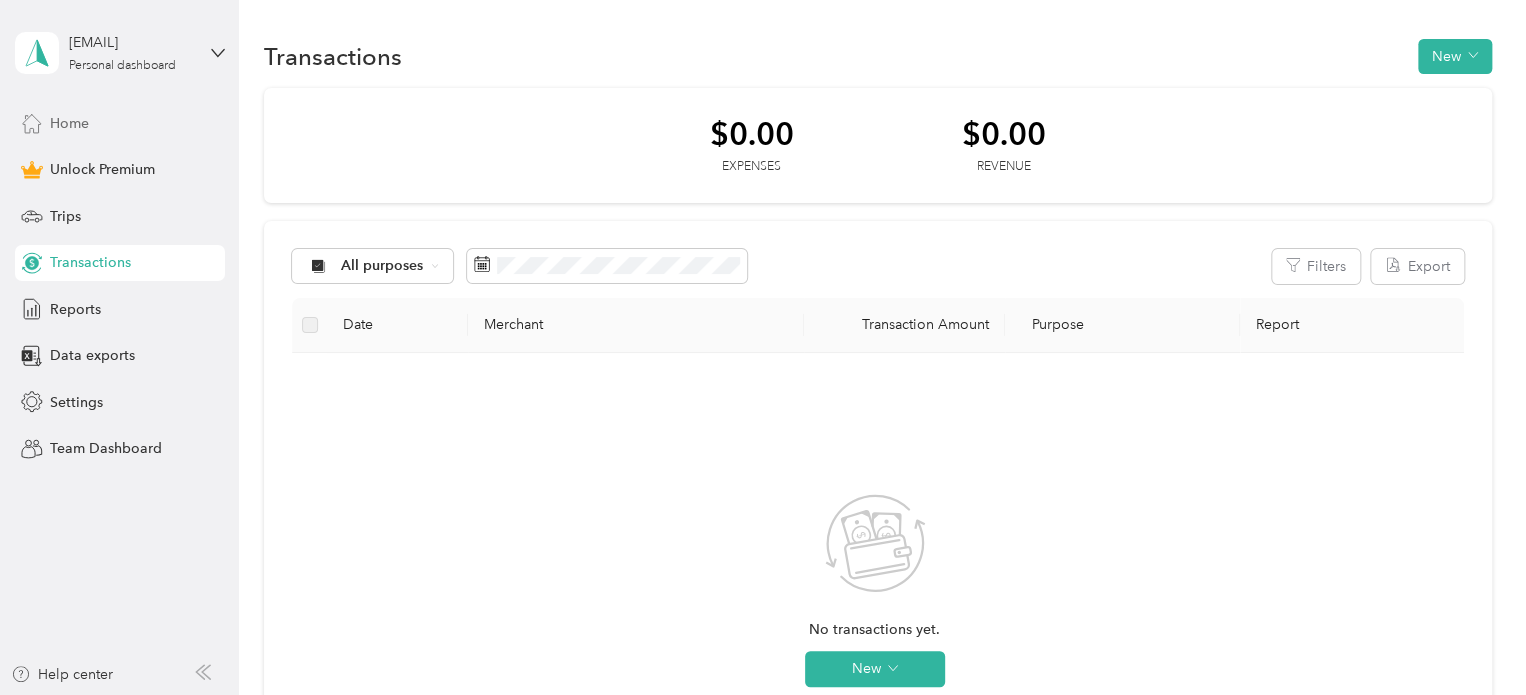click on "Transactions New $0.00 Expenses $0.00 Revenue All purposes Filters Export Date Merchant Transaction Amount Purpose Report             No transactions yet. New" at bounding box center (877, 525) 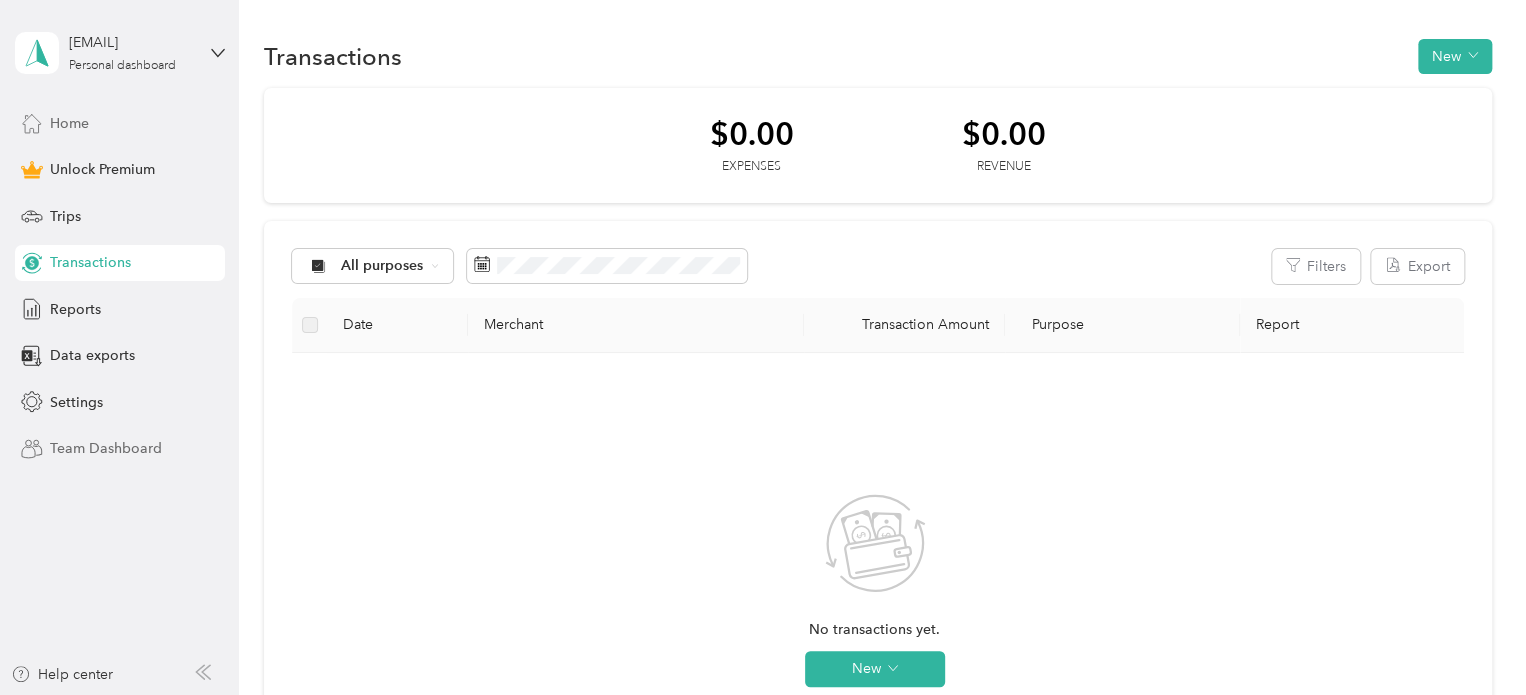click on "Team Dashboard" at bounding box center [106, 448] 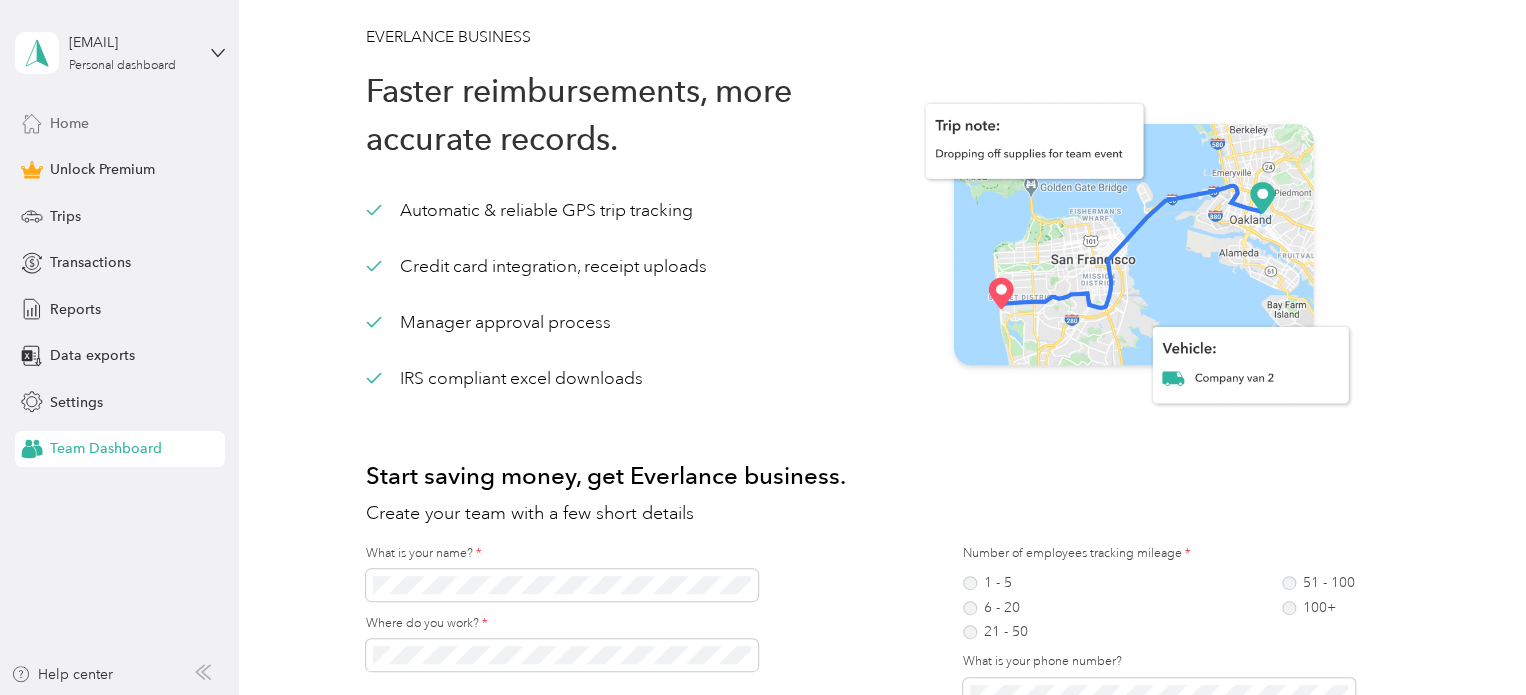 click on "Home" at bounding box center (69, 123) 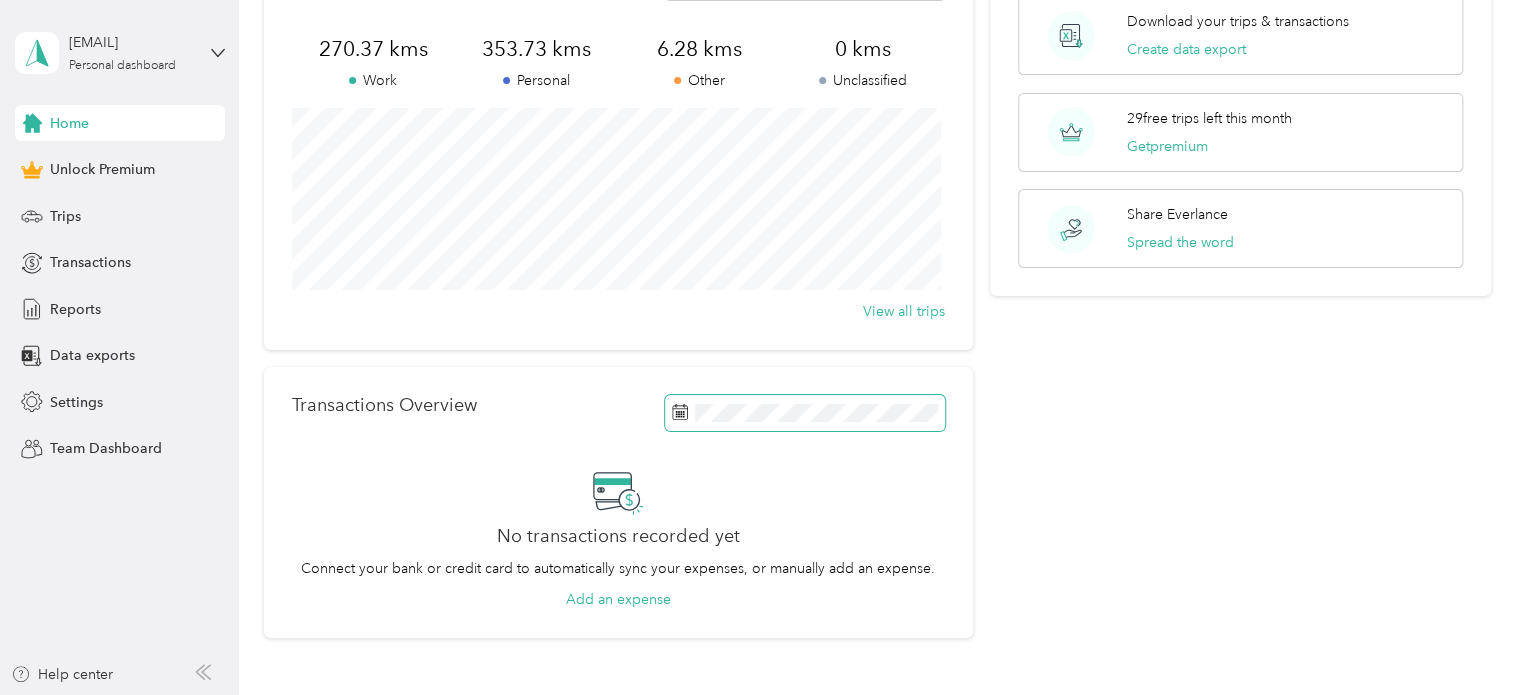 scroll, scrollTop: 0, scrollLeft: 0, axis: both 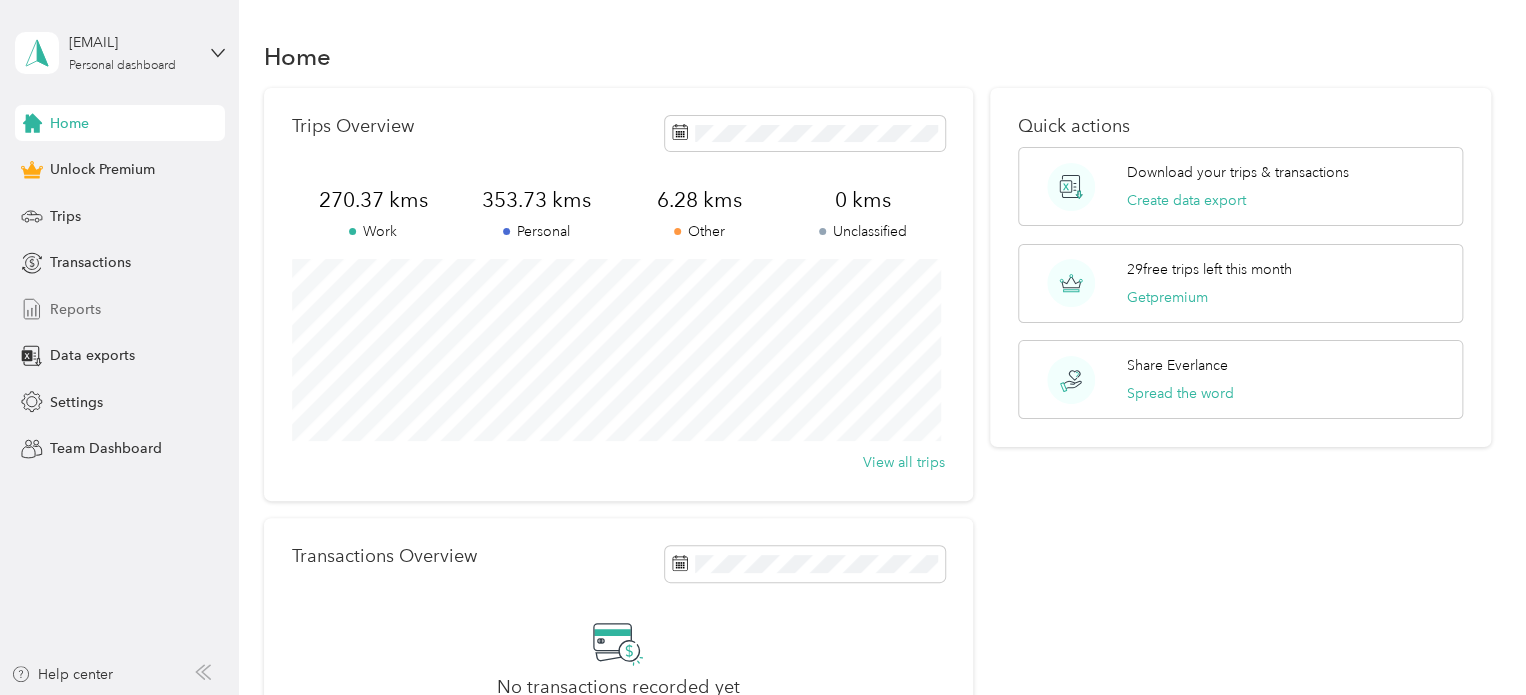 click on "Reports" at bounding box center (75, 309) 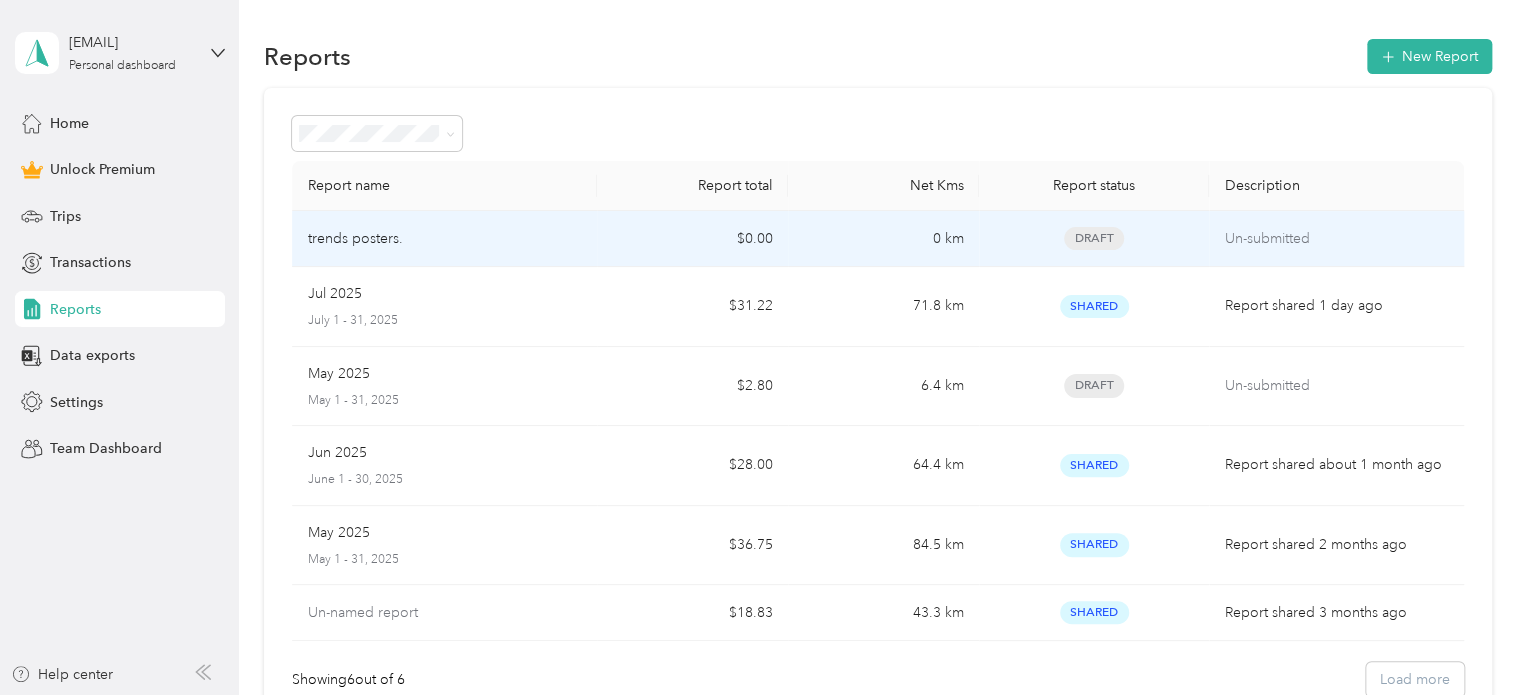 click on "Un-submitted" at bounding box center (1336, 239) 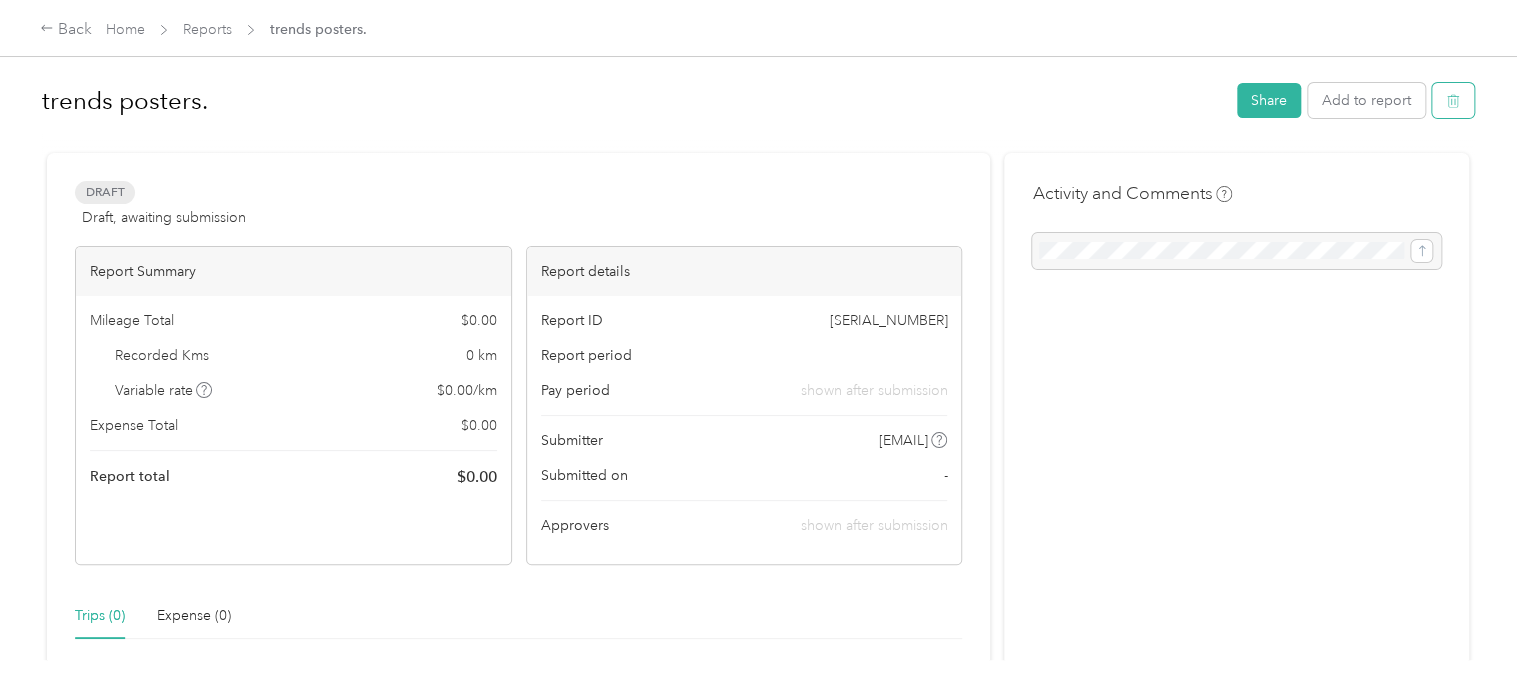 click 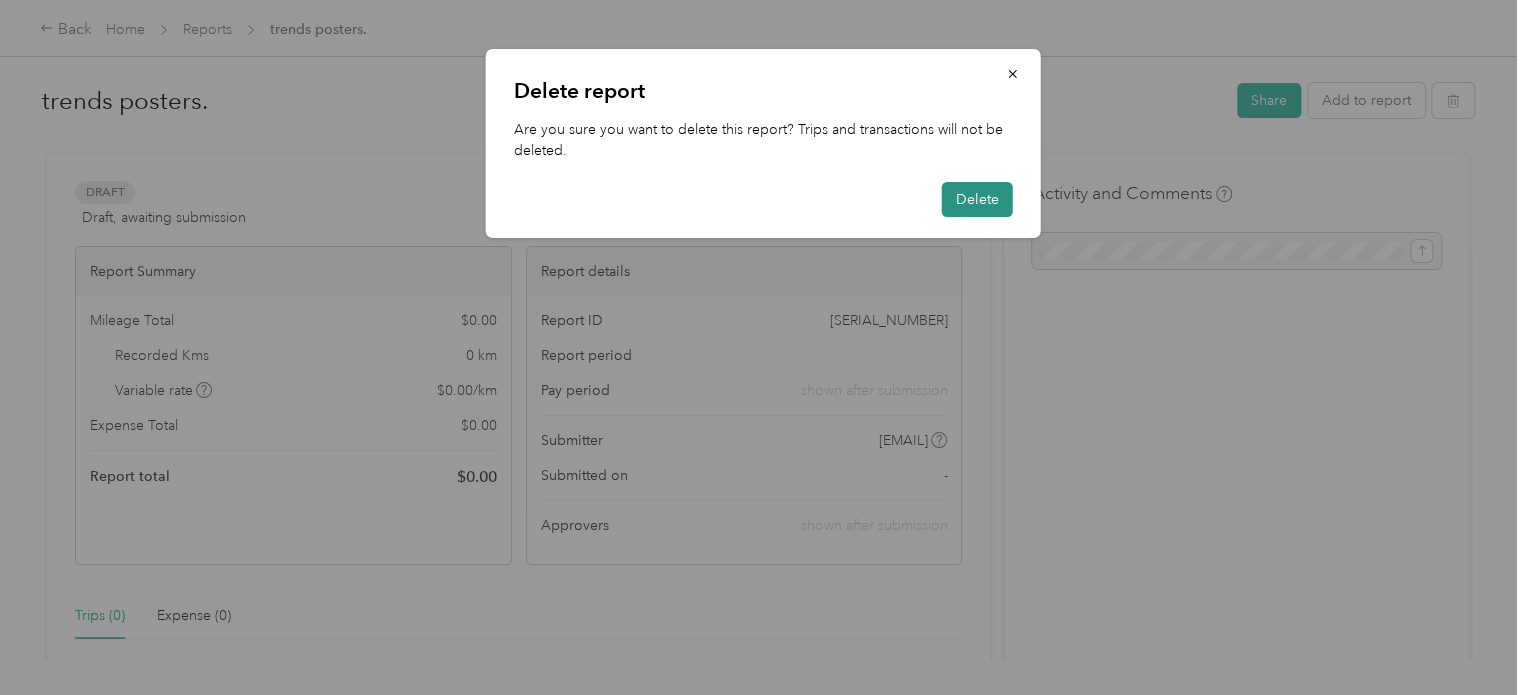 click on "Delete" at bounding box center (977, 199) 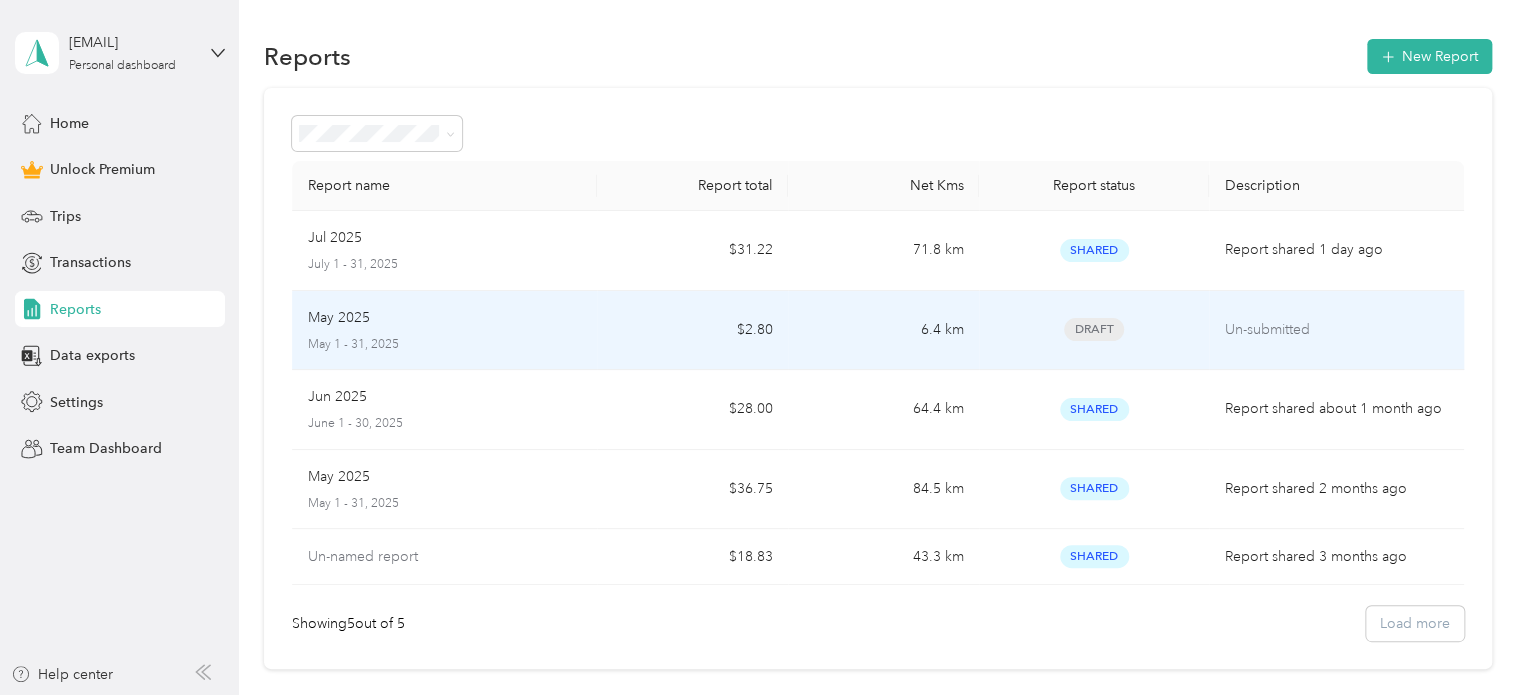 click on "Draft" at bounding box center (1093, 331) 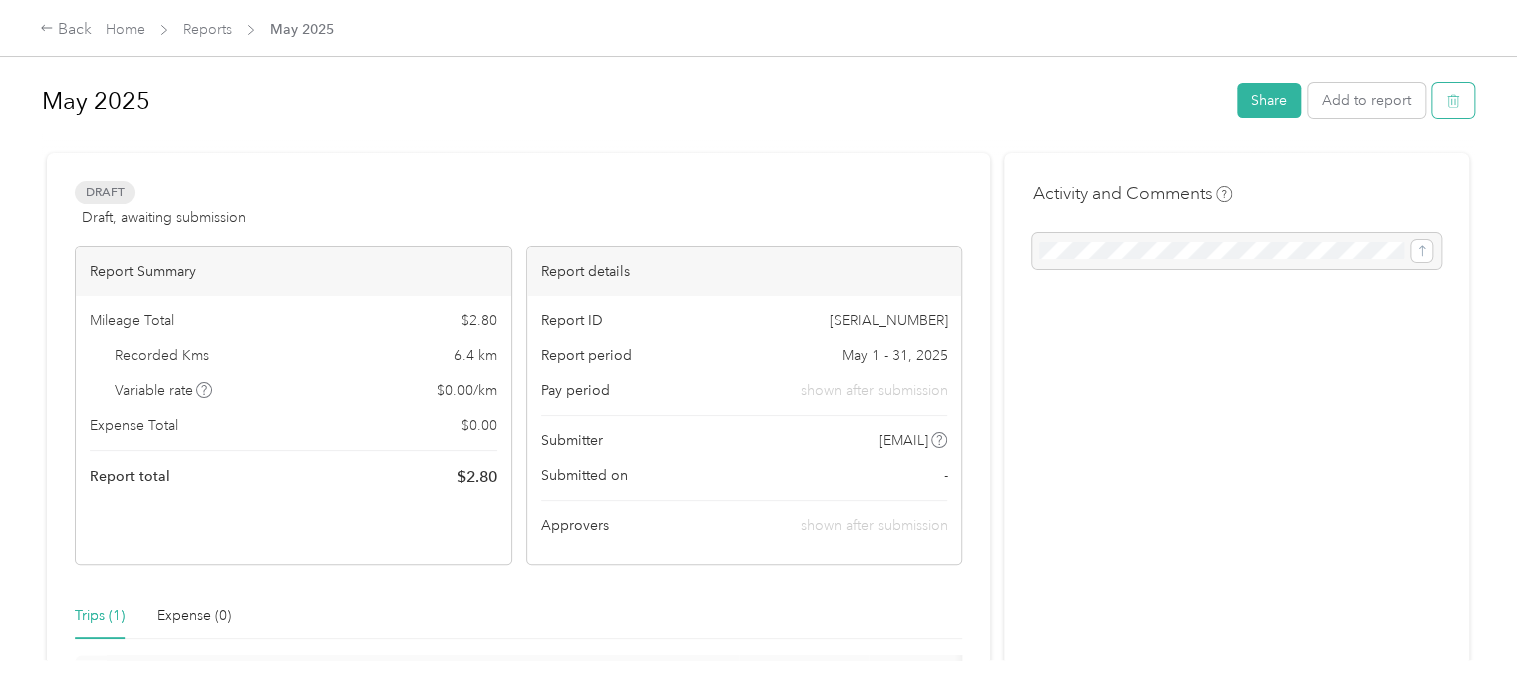click at bounding box center [1453, 100] 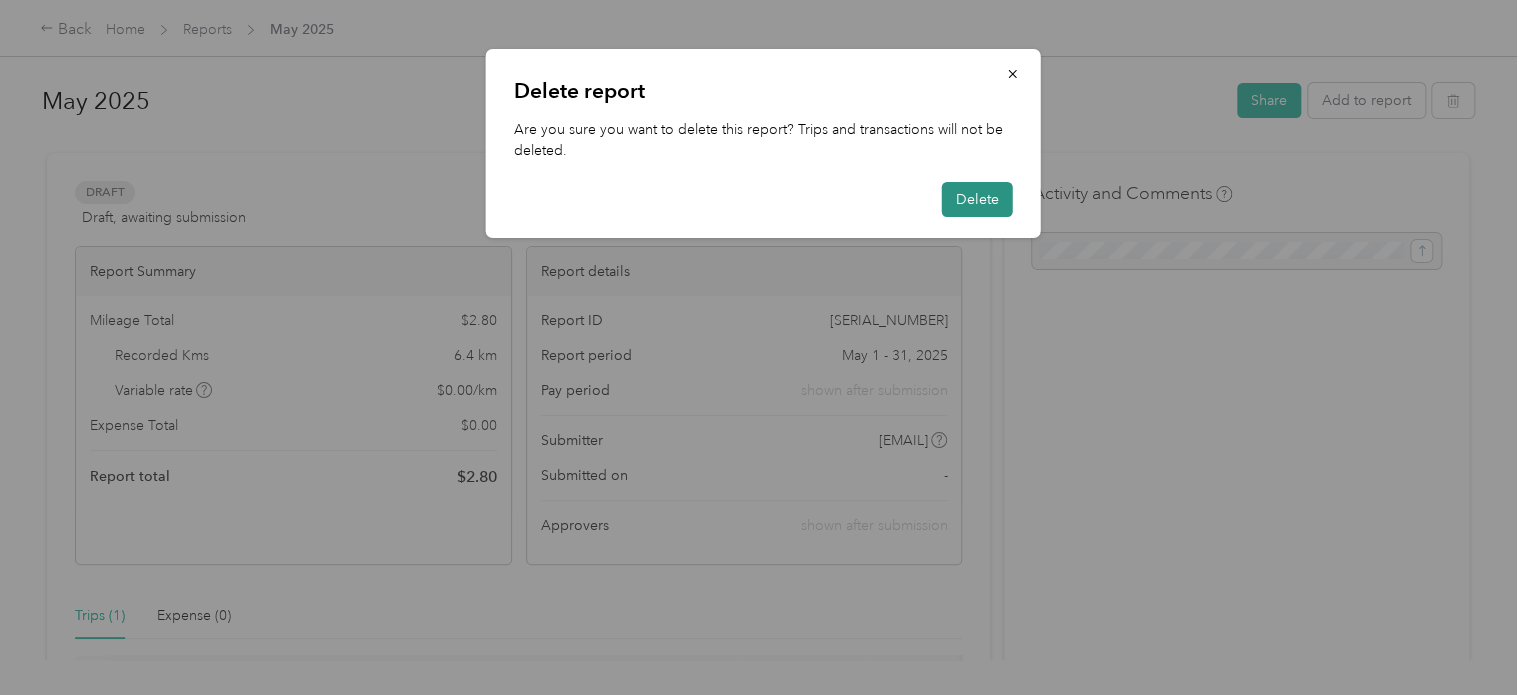 click on "Delete" at bounding box center (977, 199) 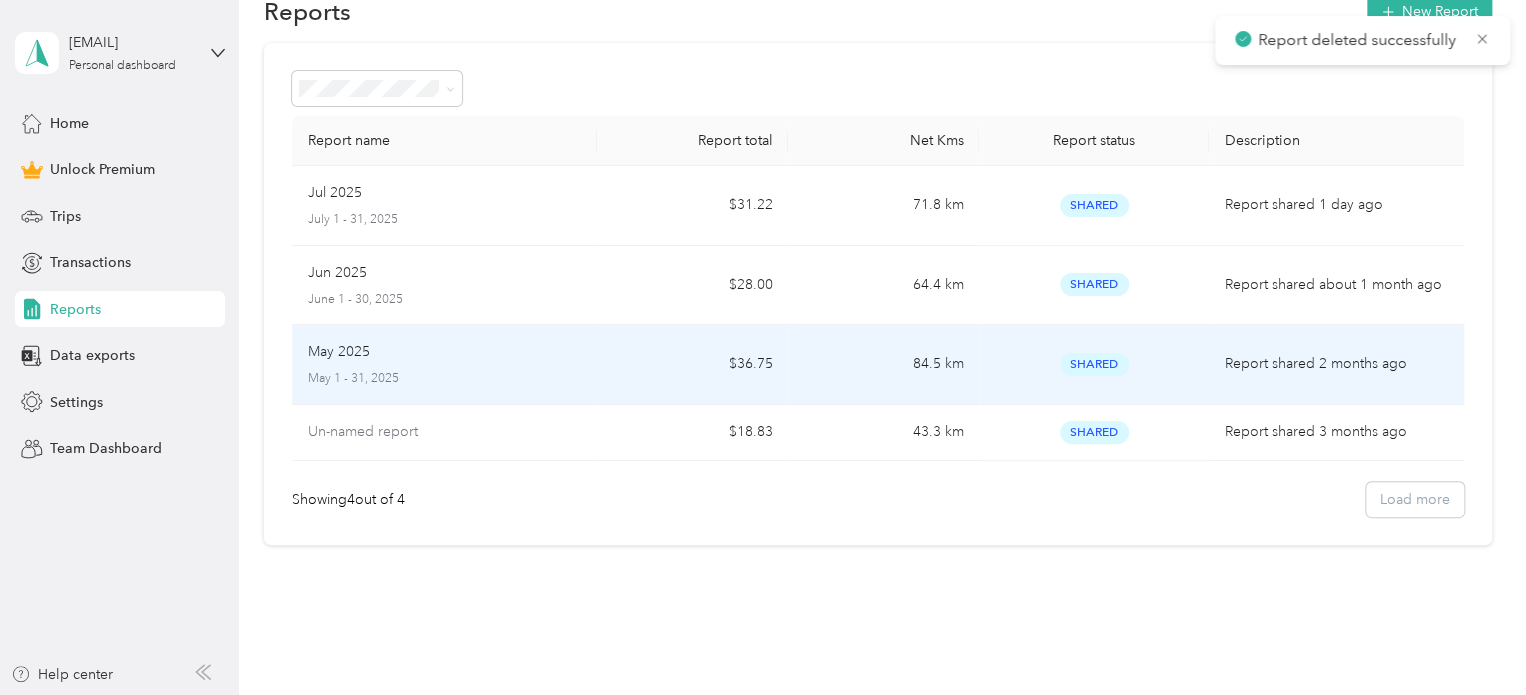 scroll, scrollTop: 0, scrollLeft: 0, axis: both 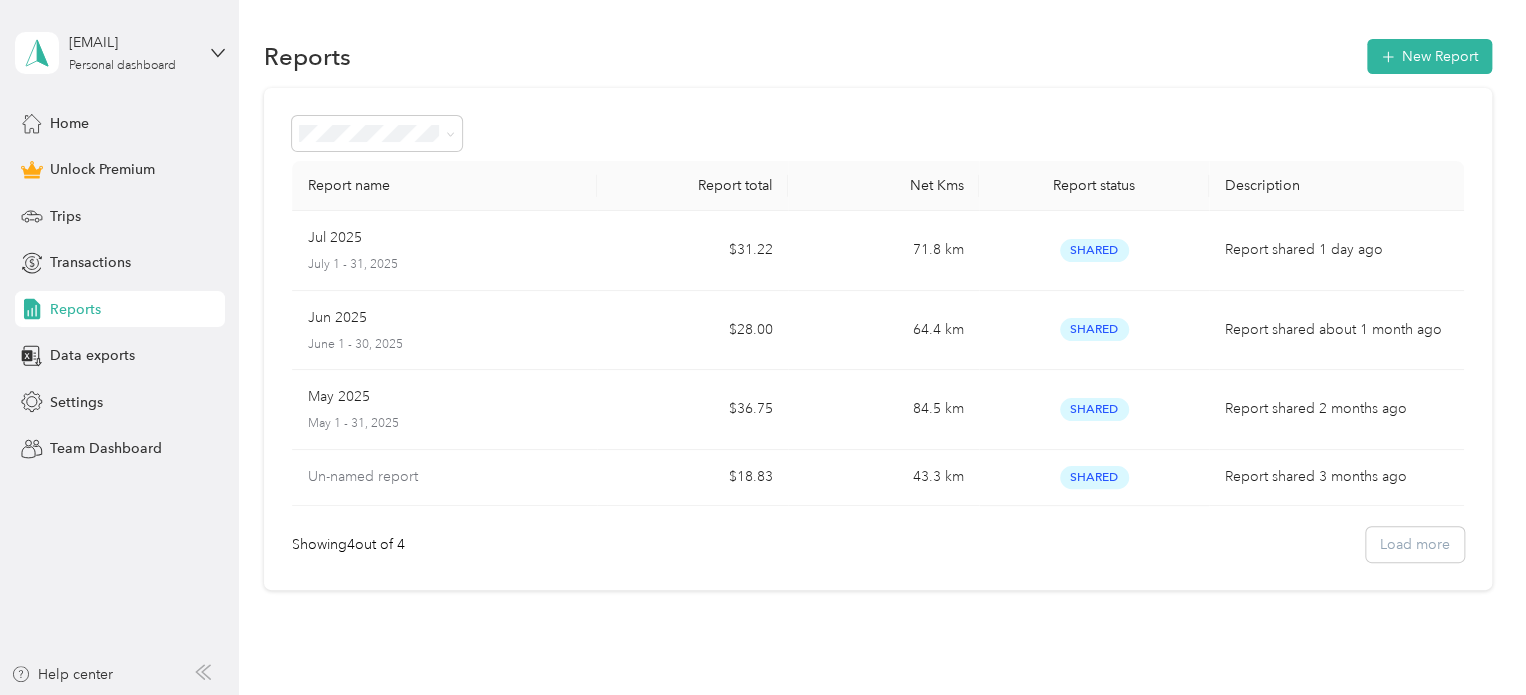click on "Reports New Report Report name Report total Net Kms Report status Description           Jul [MONTH] [MONTH] - 31, [YEAR] $[PRICE] [DISTANCE] Shared Report shared 1 day ago Jun [MONTH] June 1 - 30, [YEAR] $[PRICE] [DISTANCE] Shared Report shared about 1 month ago May [MONTH] May 1 - 31, [YEAR] $[PRICE] [DISTANCE] Shared Report shared 2 months ago Un-named report $[PRICE] [DISTANCE] Shared Report shared 3 months ago Showing  4  out of   4 Load more" at bounding box center [877, 349] 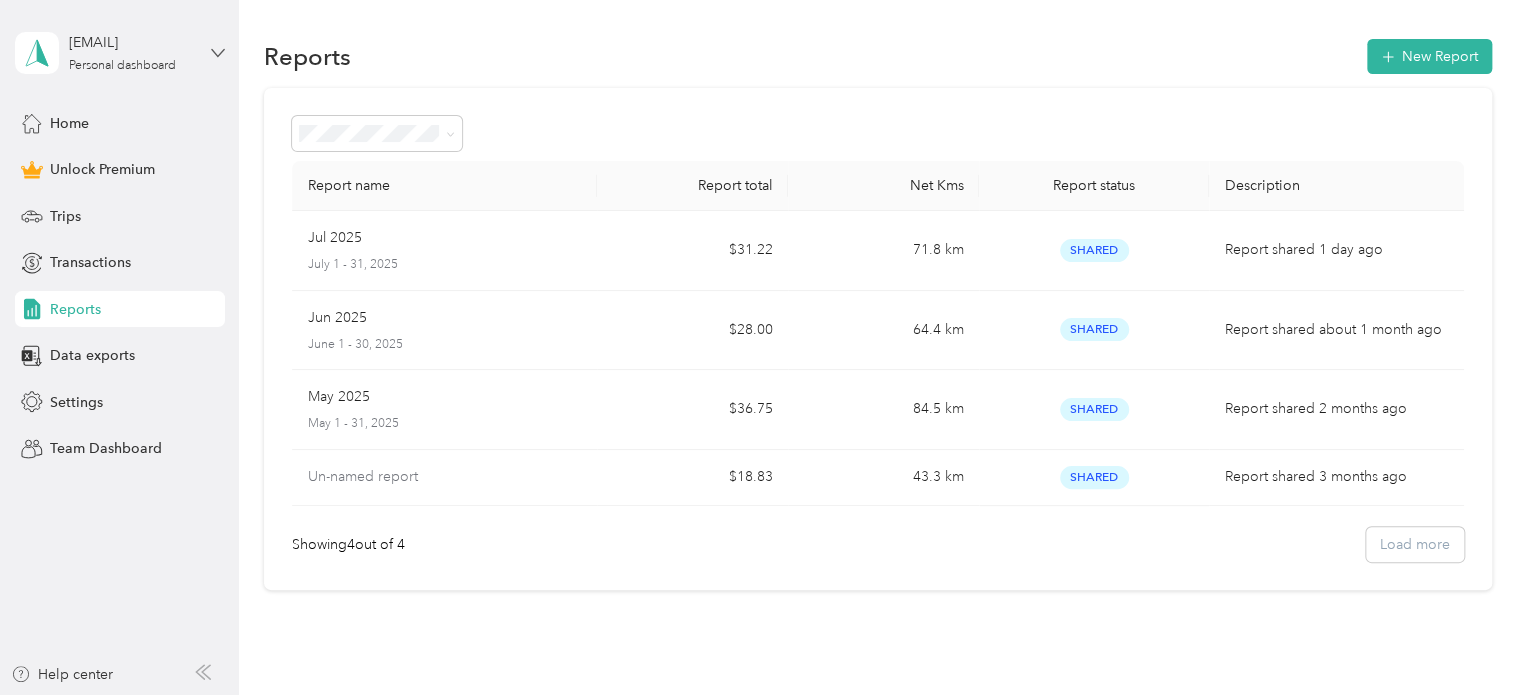 click 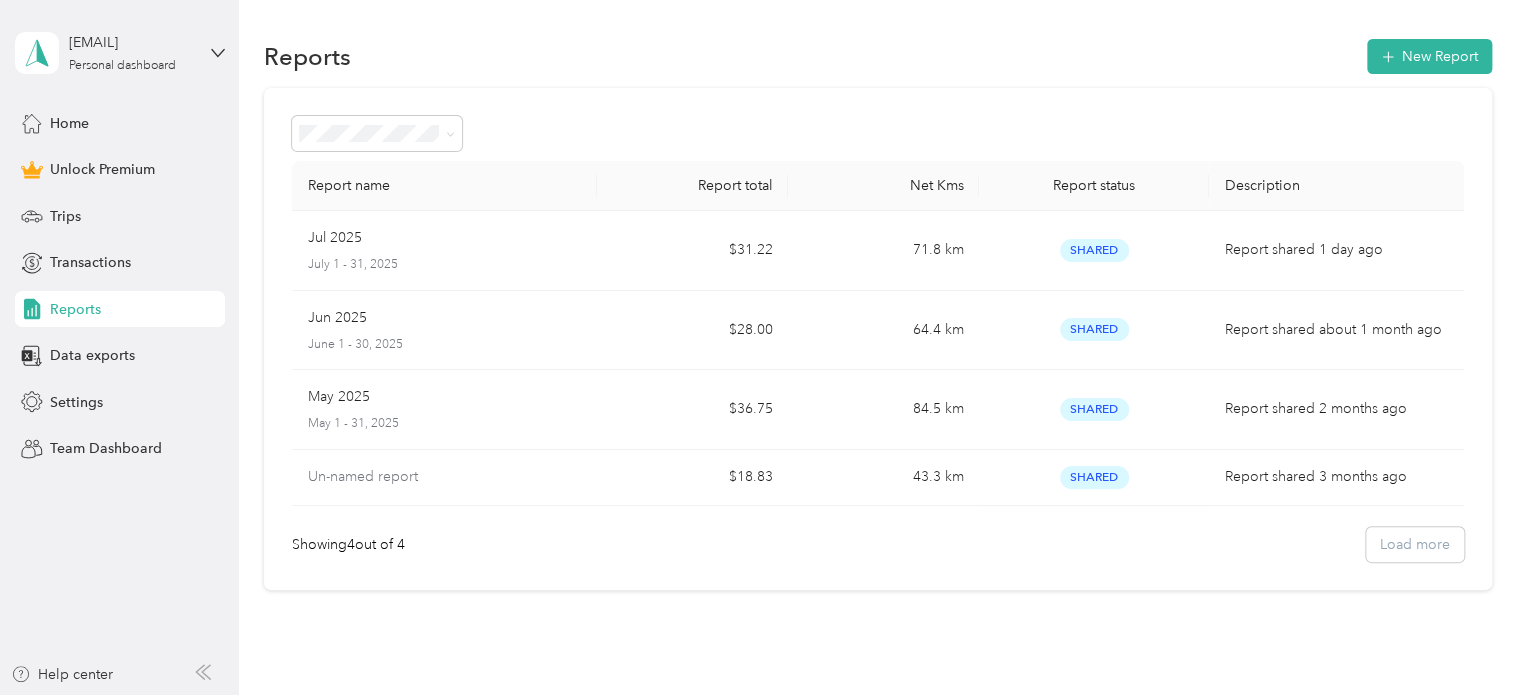 click on "Log out" at bounding box center (70, 164) 